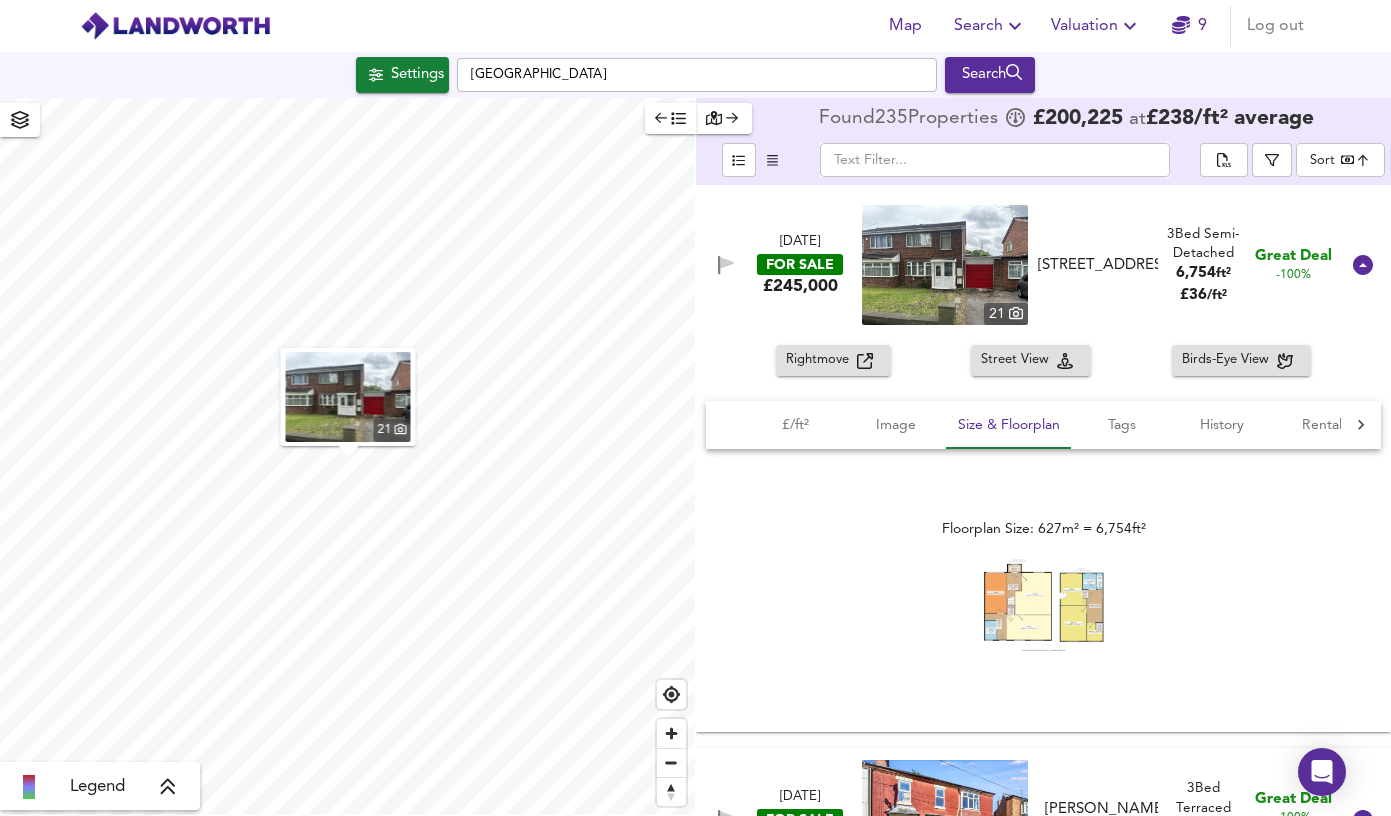 scroll, scrollTop: 0, scrollLeft: 0, axis: both 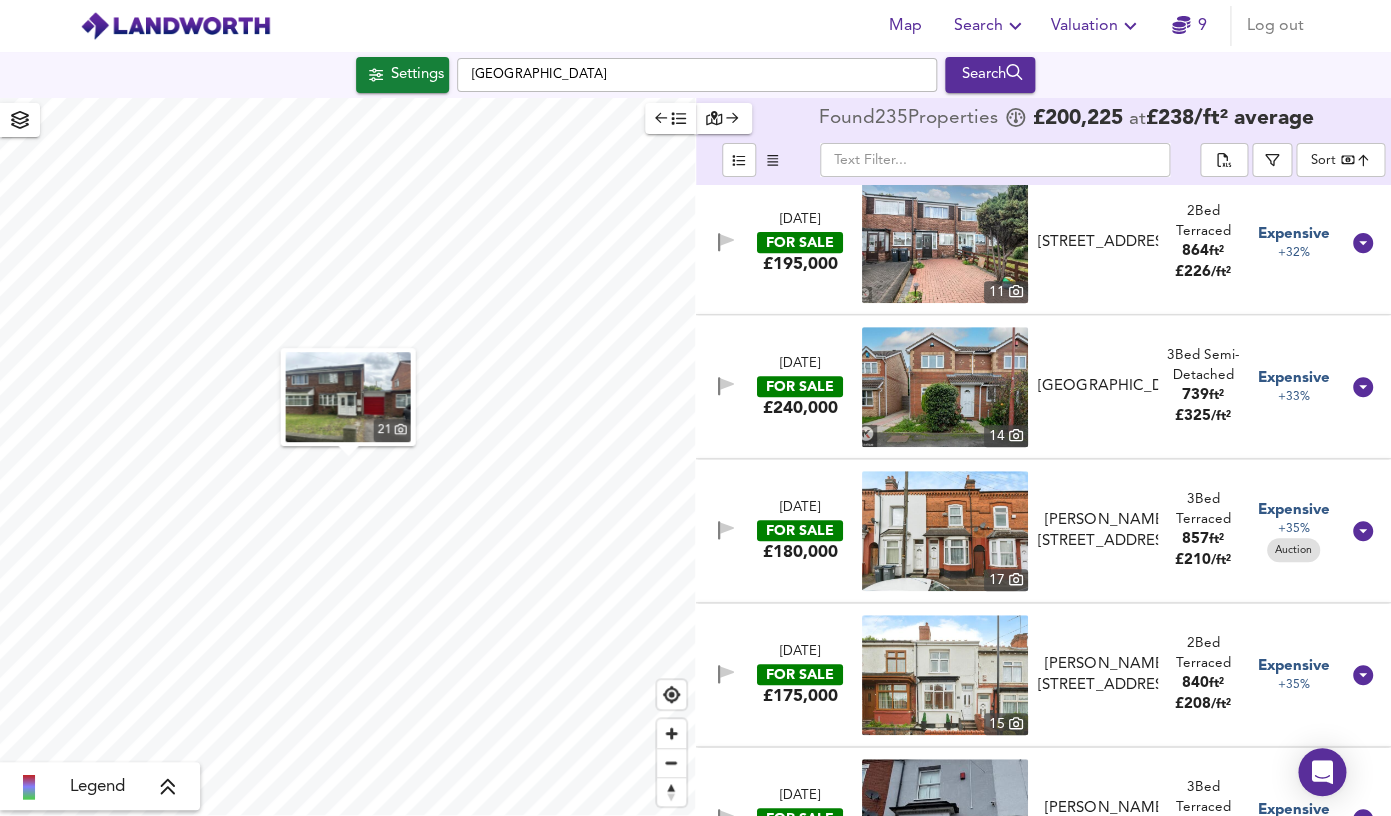 click at bounding box center (945, 387) 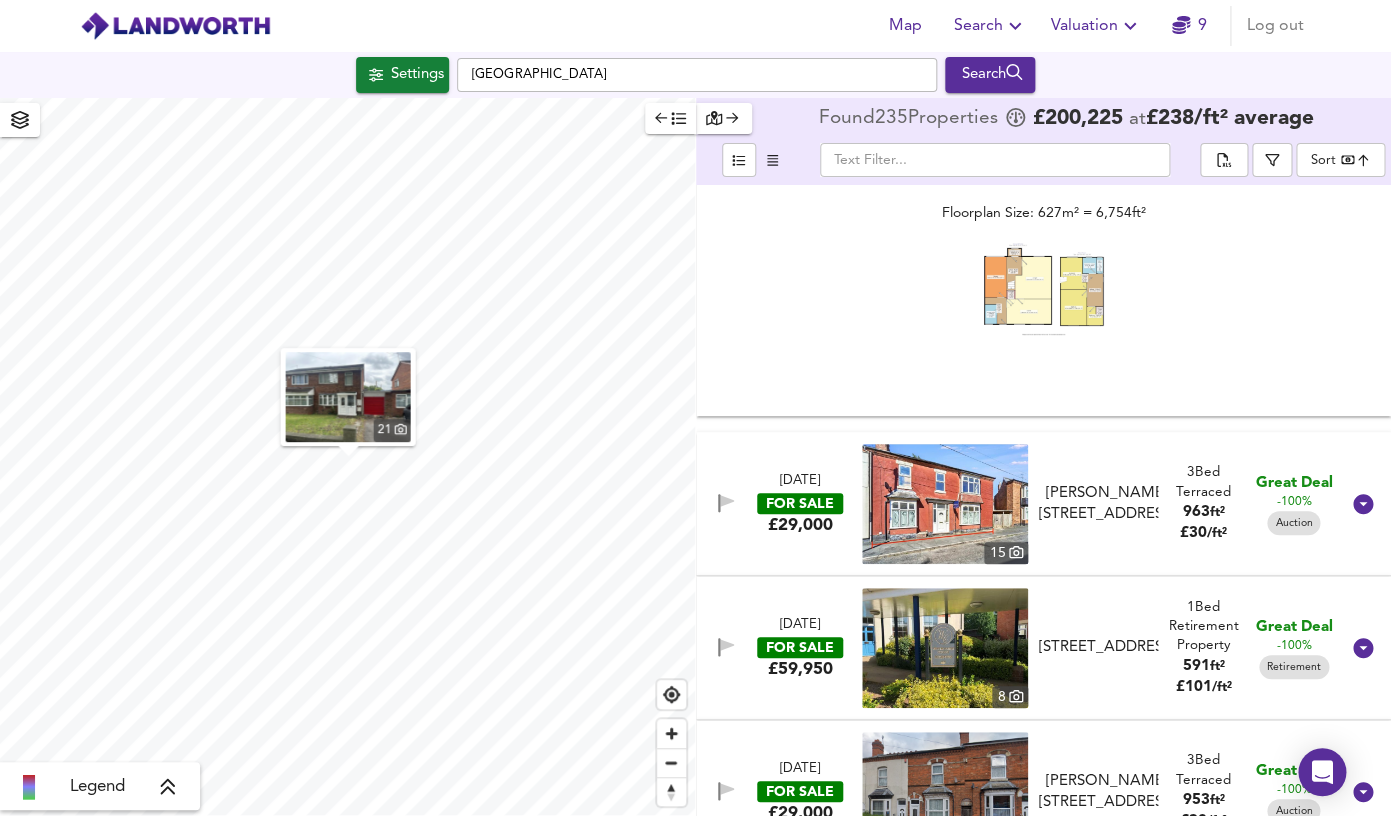scroll, scrollTop: 0, scrollLeft: 0, axis: both 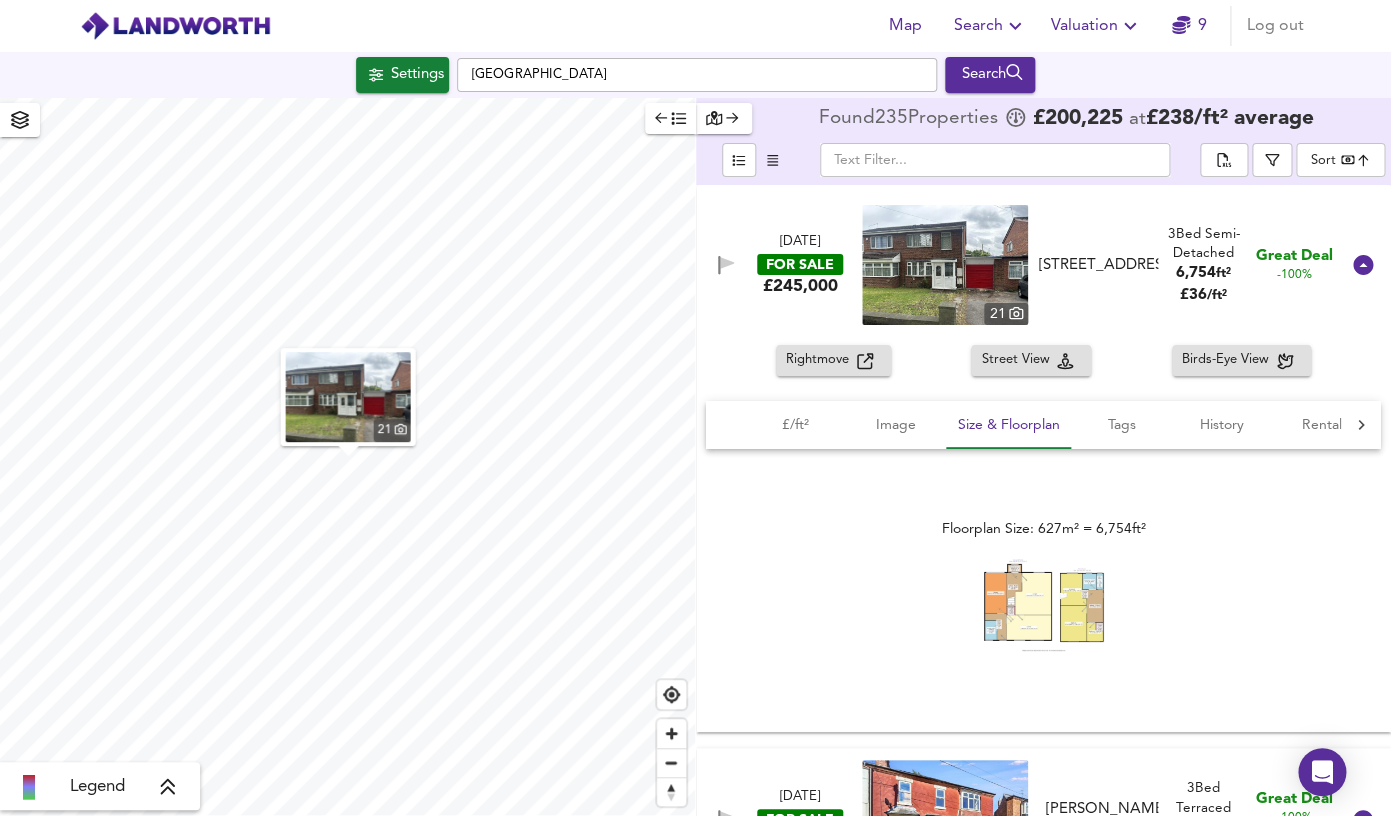 click on "Rightmove       Street View       Birds-Eye View" at bounding box center (1044, 360) 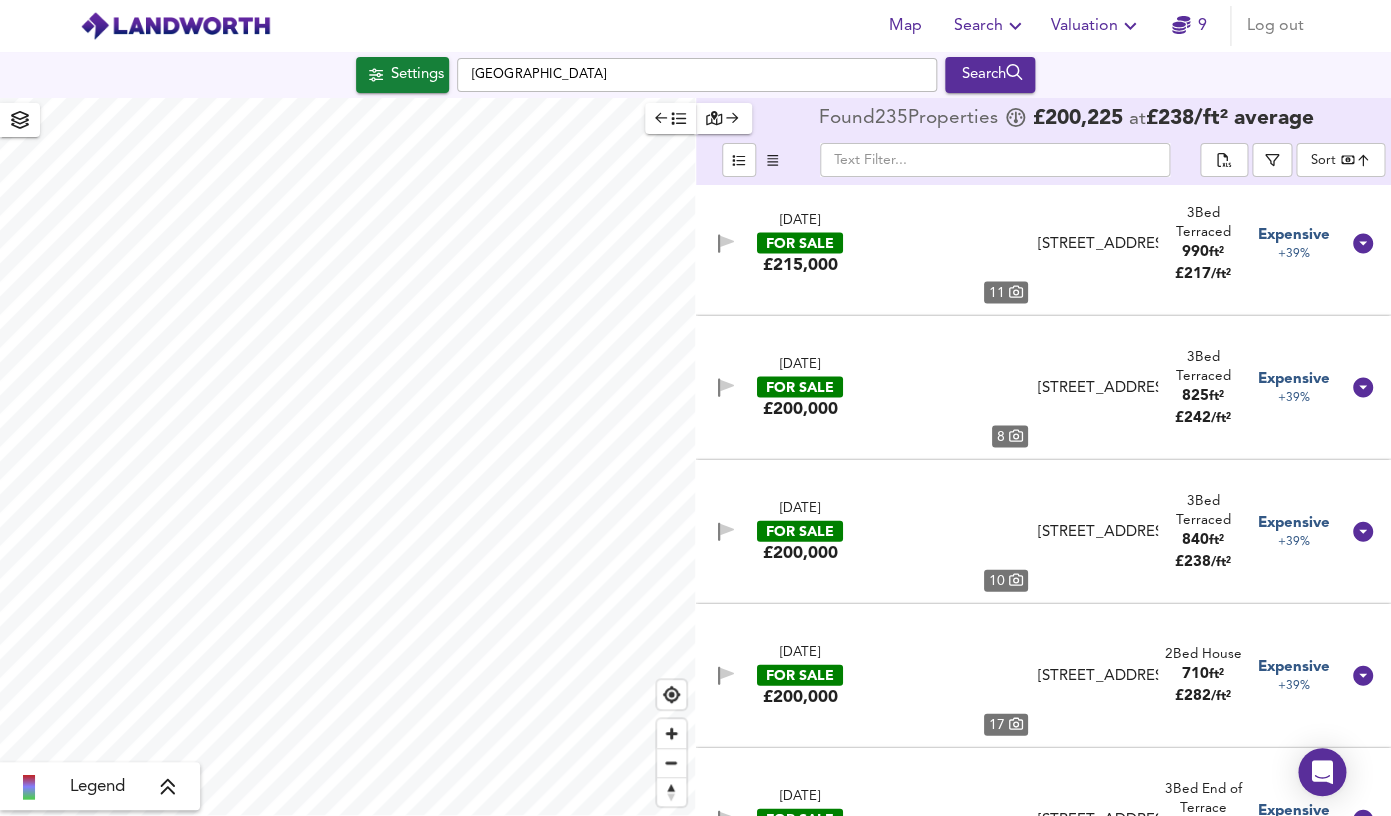 scroll, scrollTop: 10543, scrollLeft: 0, axis: vertical 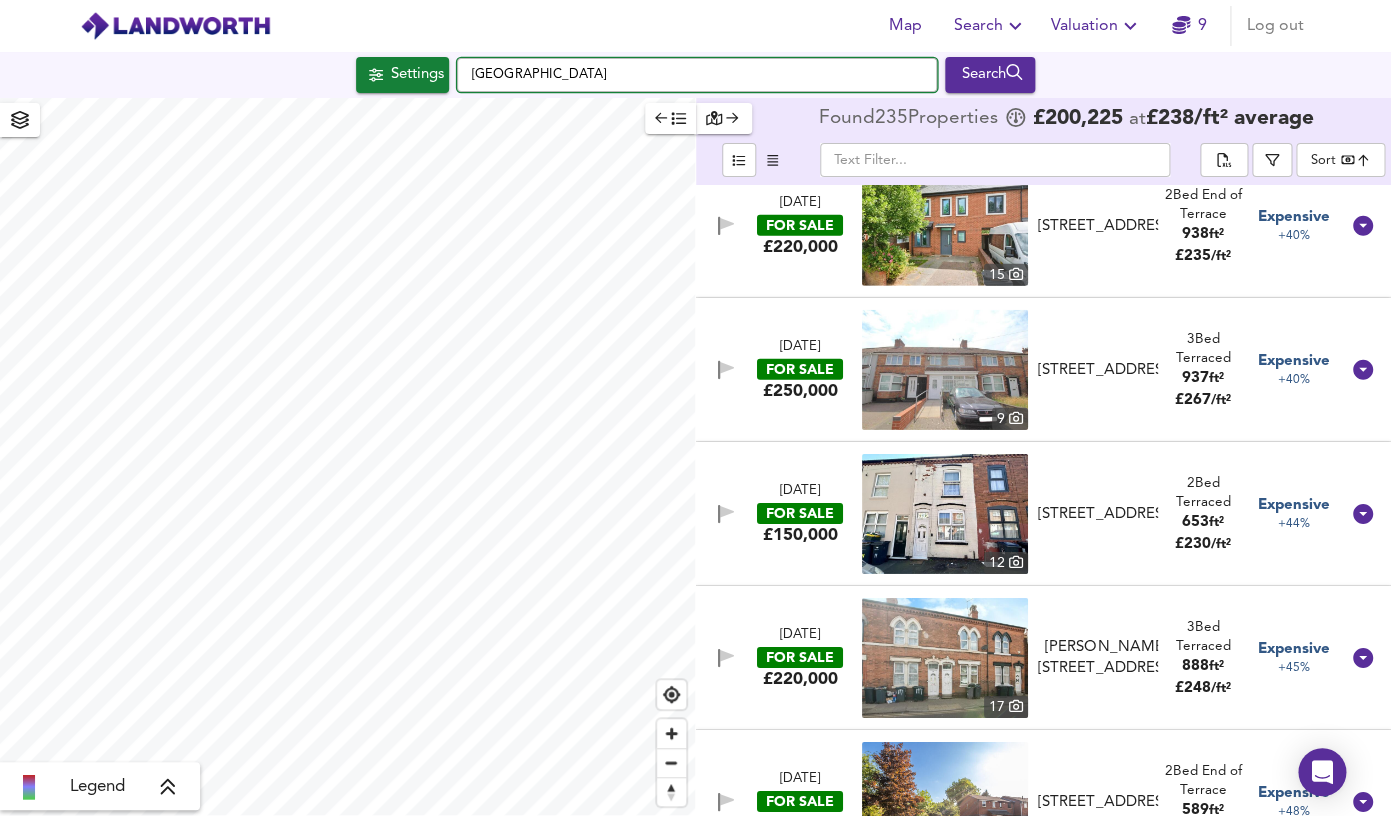 drag, startPoint x: 559, startPoint y: 79, endPoint x: 448, endPoint y: 68, distance: 111.54372 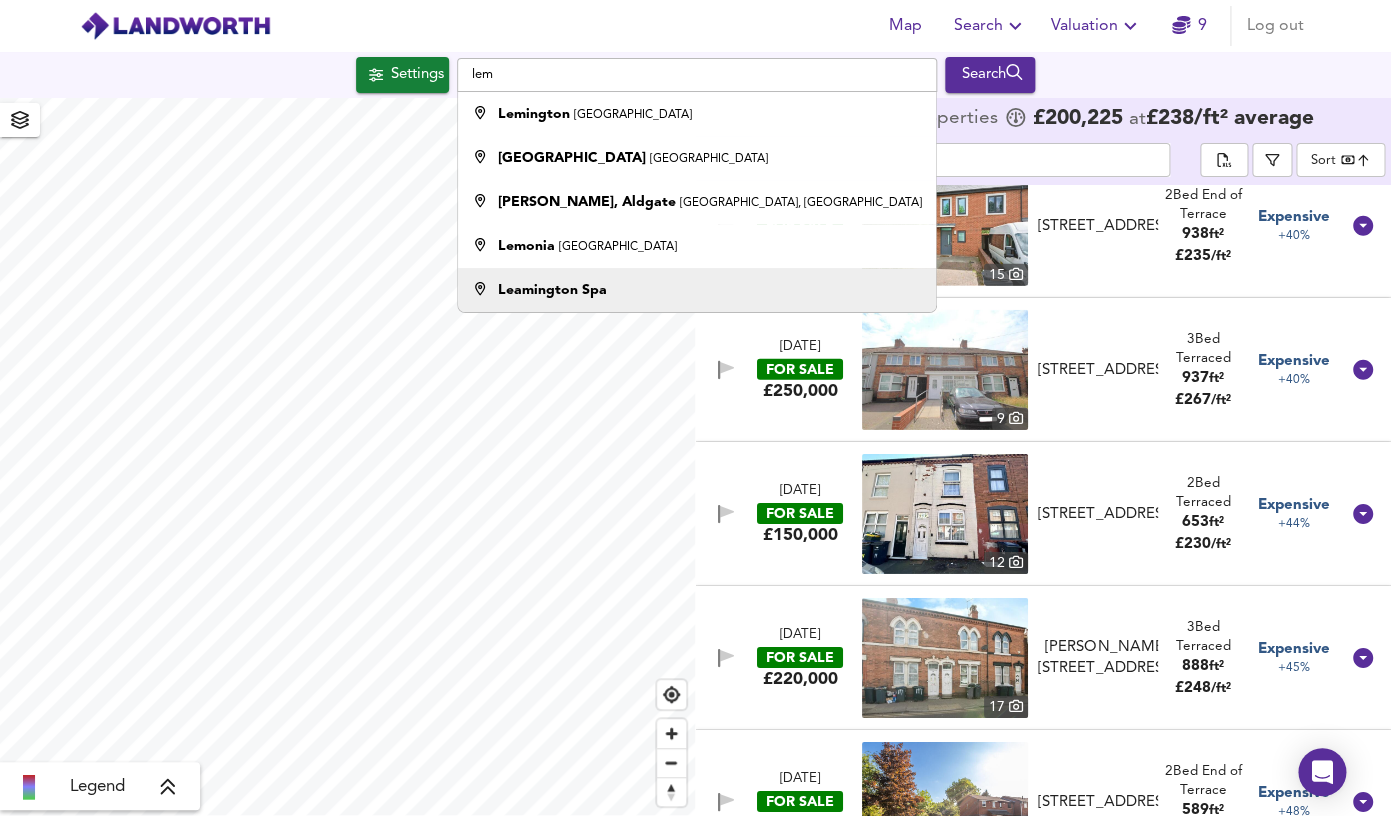 click on "Leamington Spa" at bounding box center [552, 290] 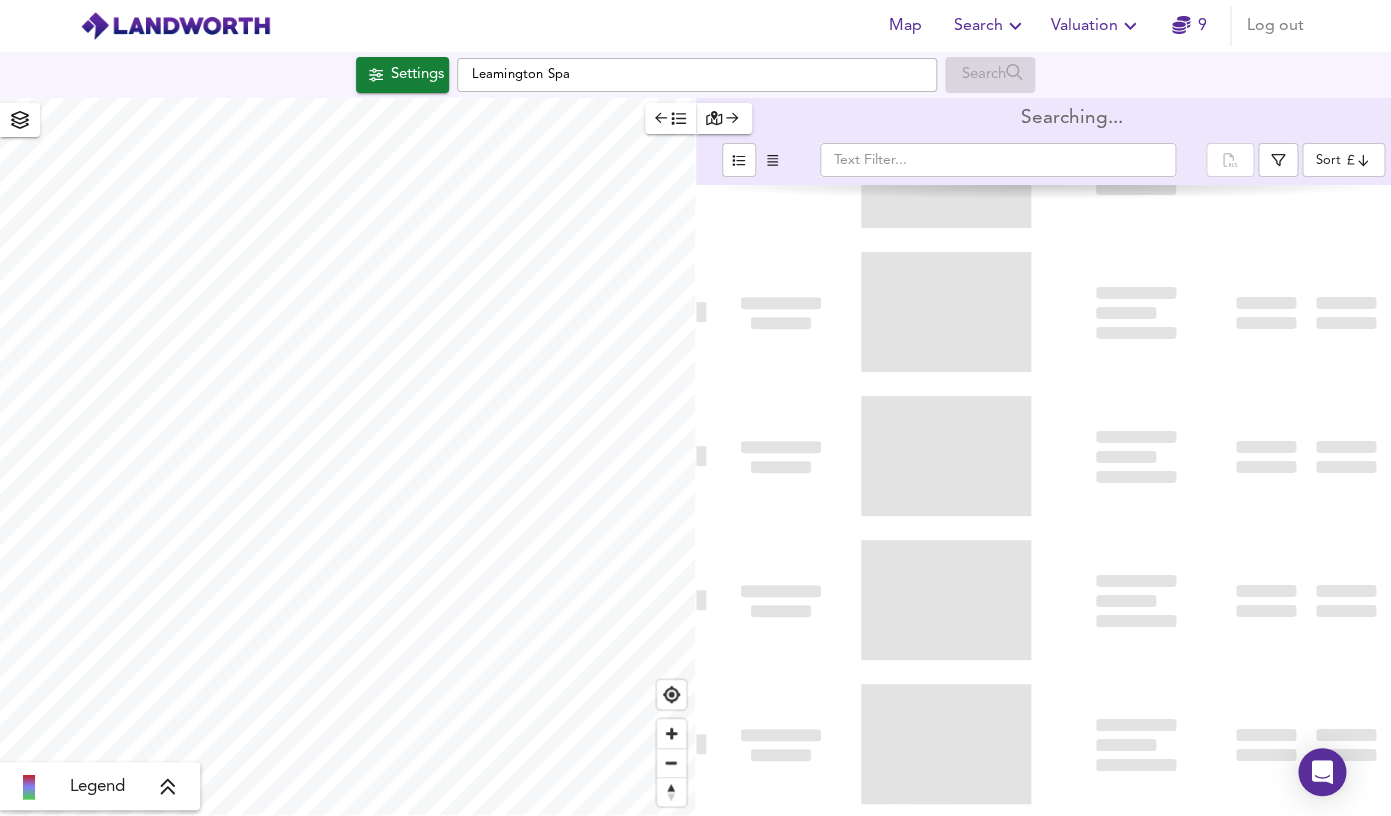 type on "bestdeal" 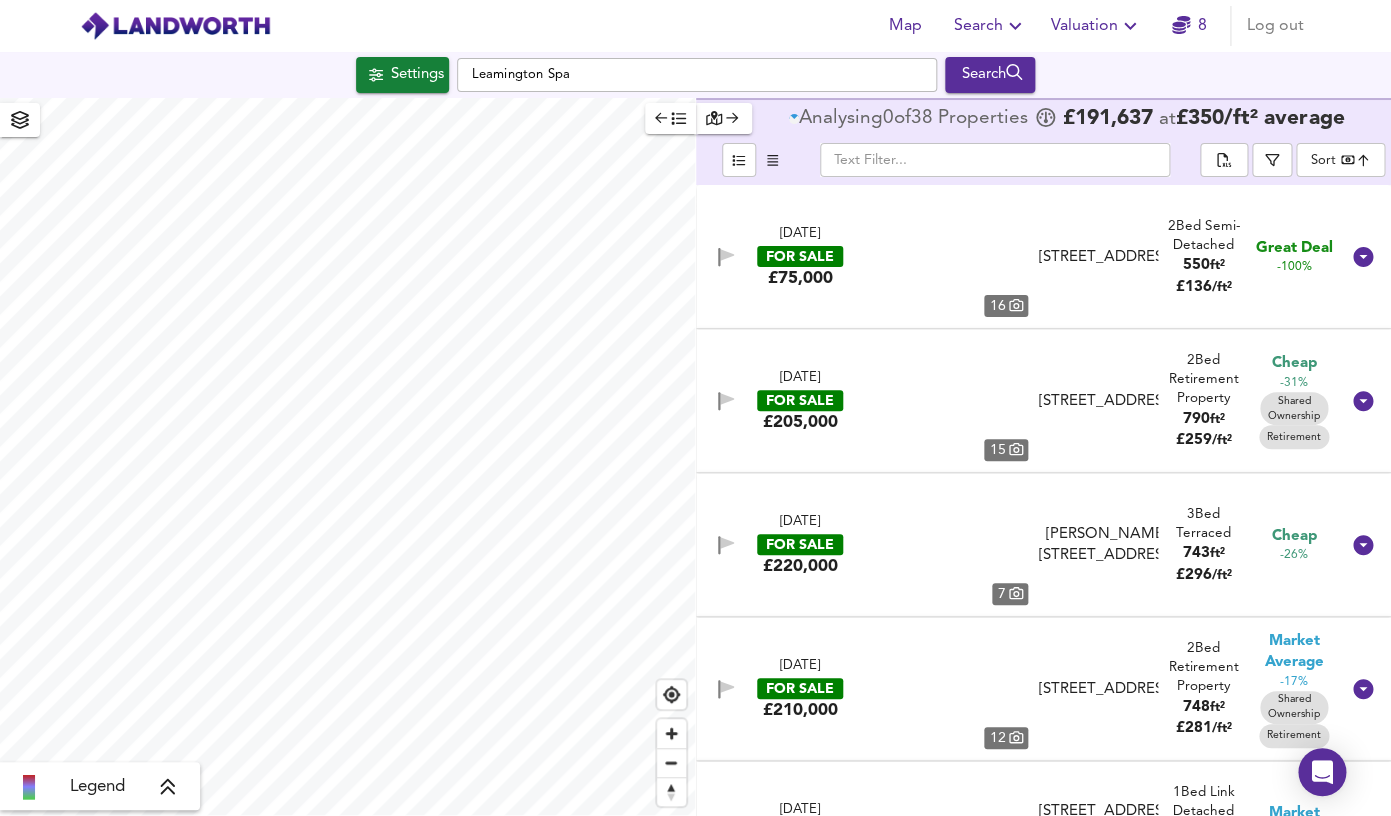 click on "Settings" at bounding box center [402, 75] 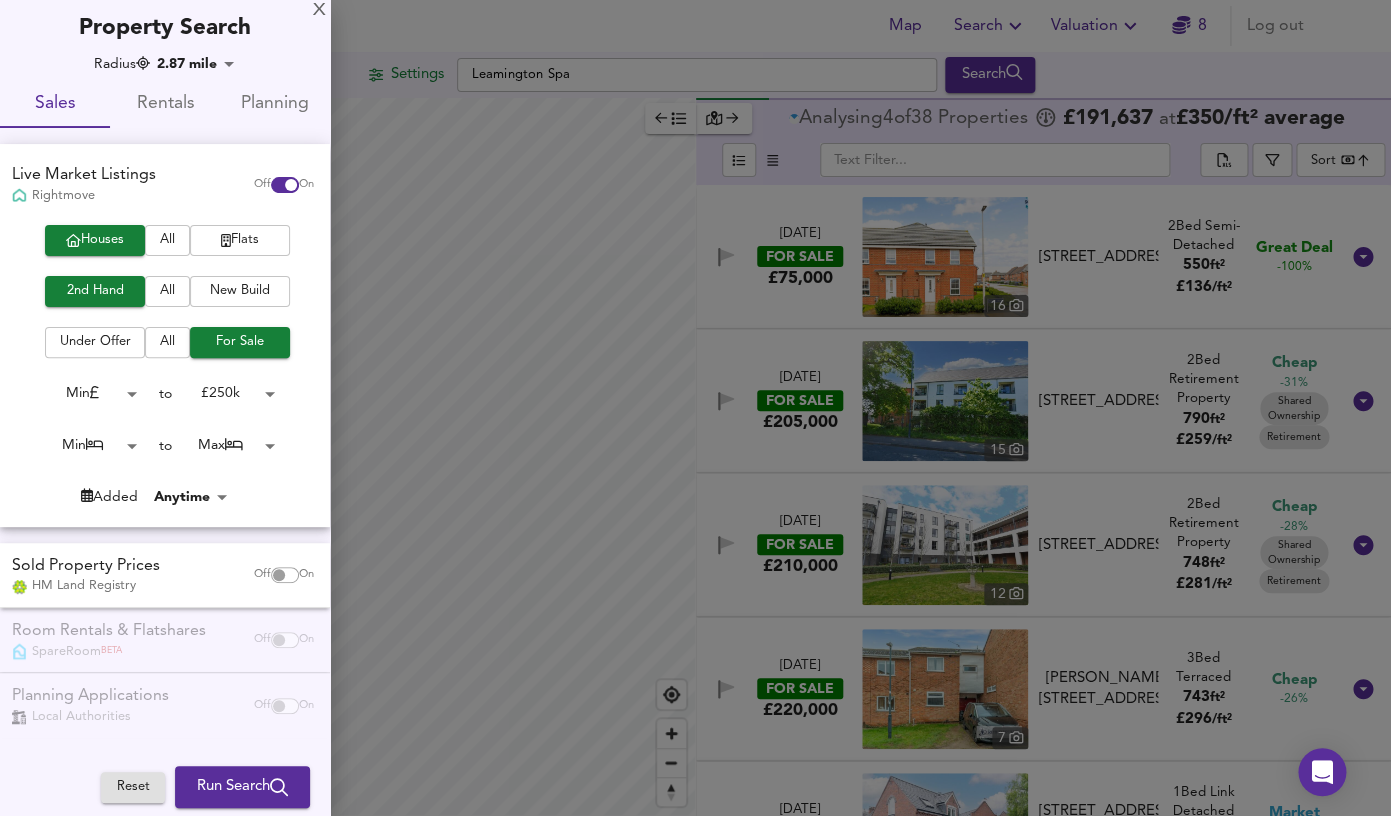 scroll, scrollTop: 0, scrollLeft: 0, axis: both 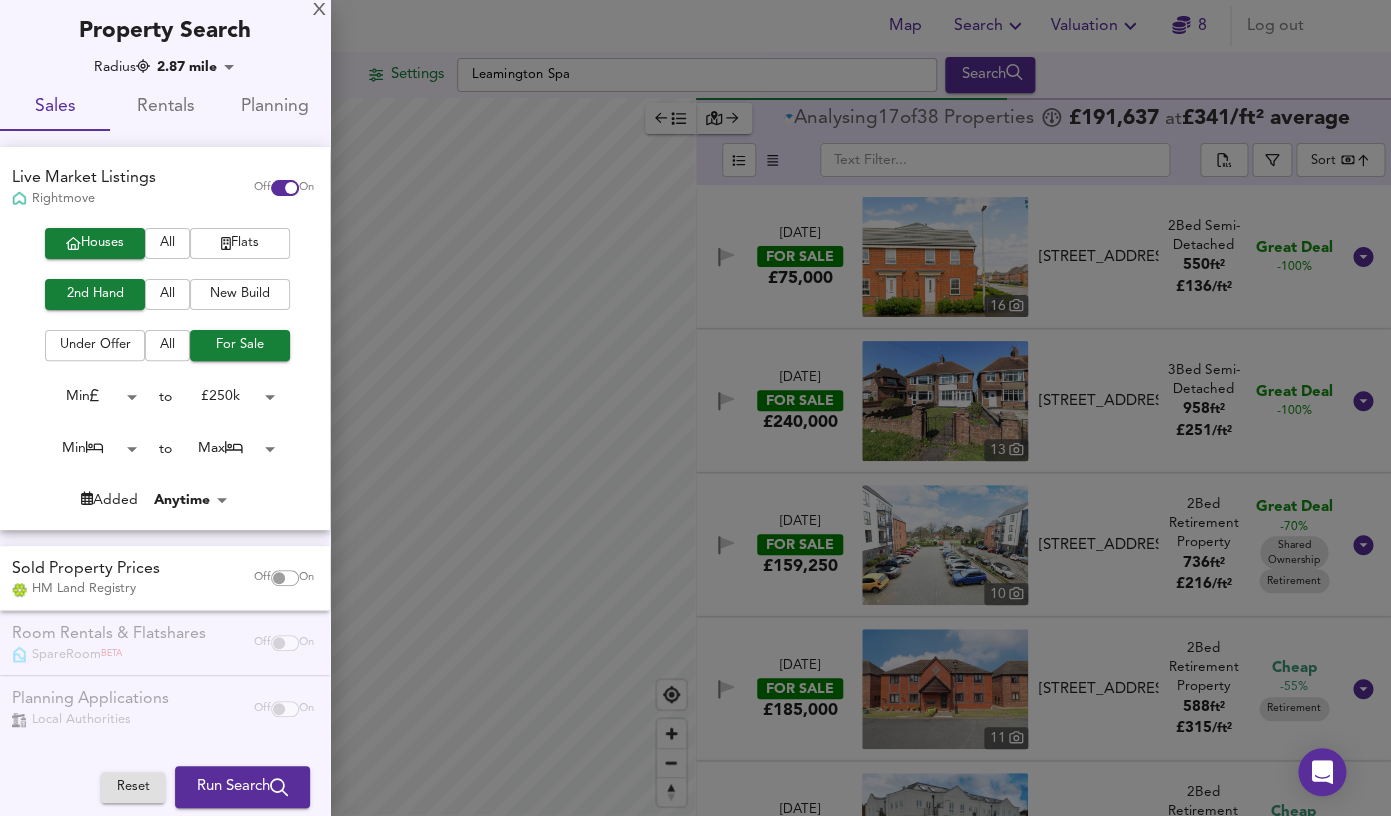 click at bounding box center [695, 408] 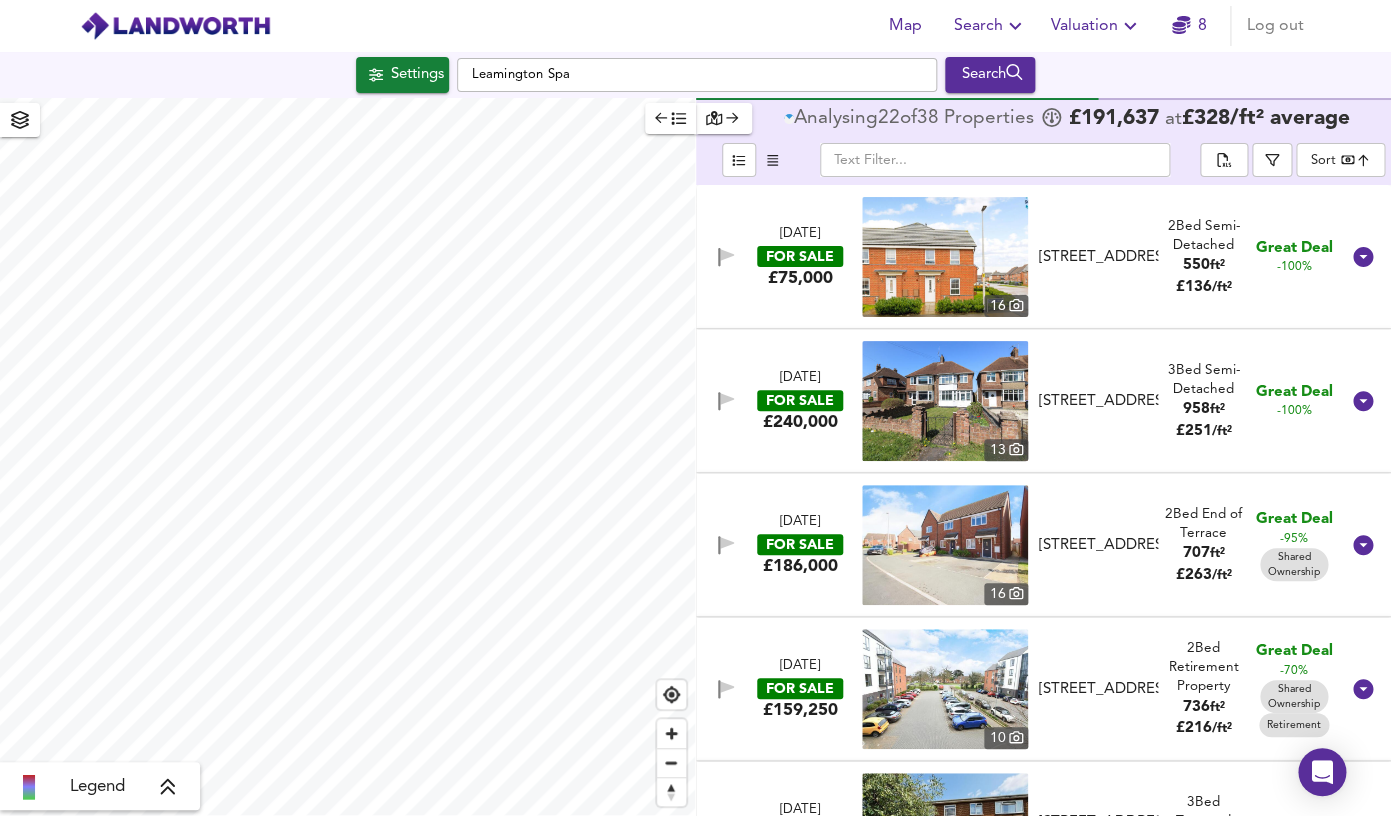 click at bounding box center (945, 401) 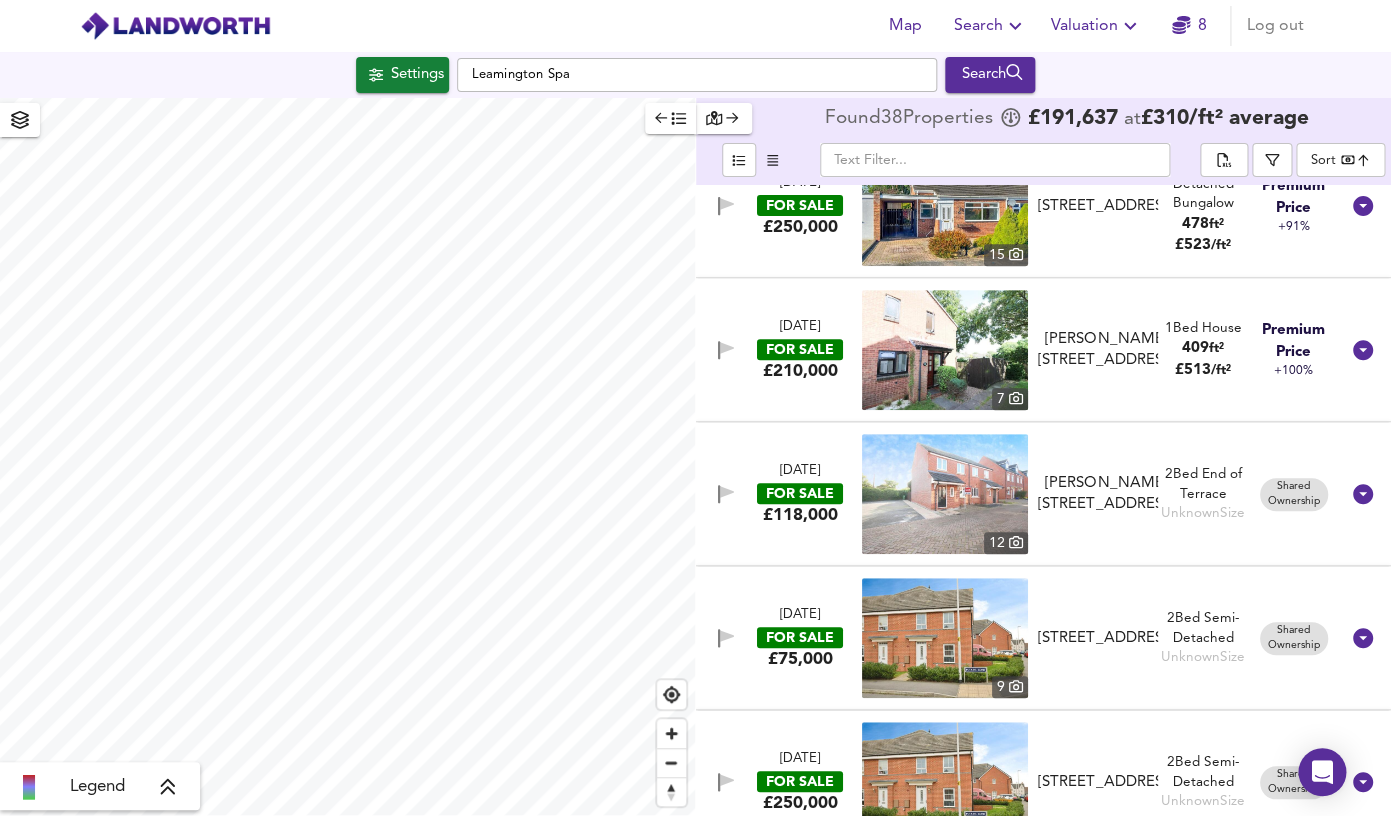 scroll, scrollTop: 3099, scrollLeft: 0, axis: vertical 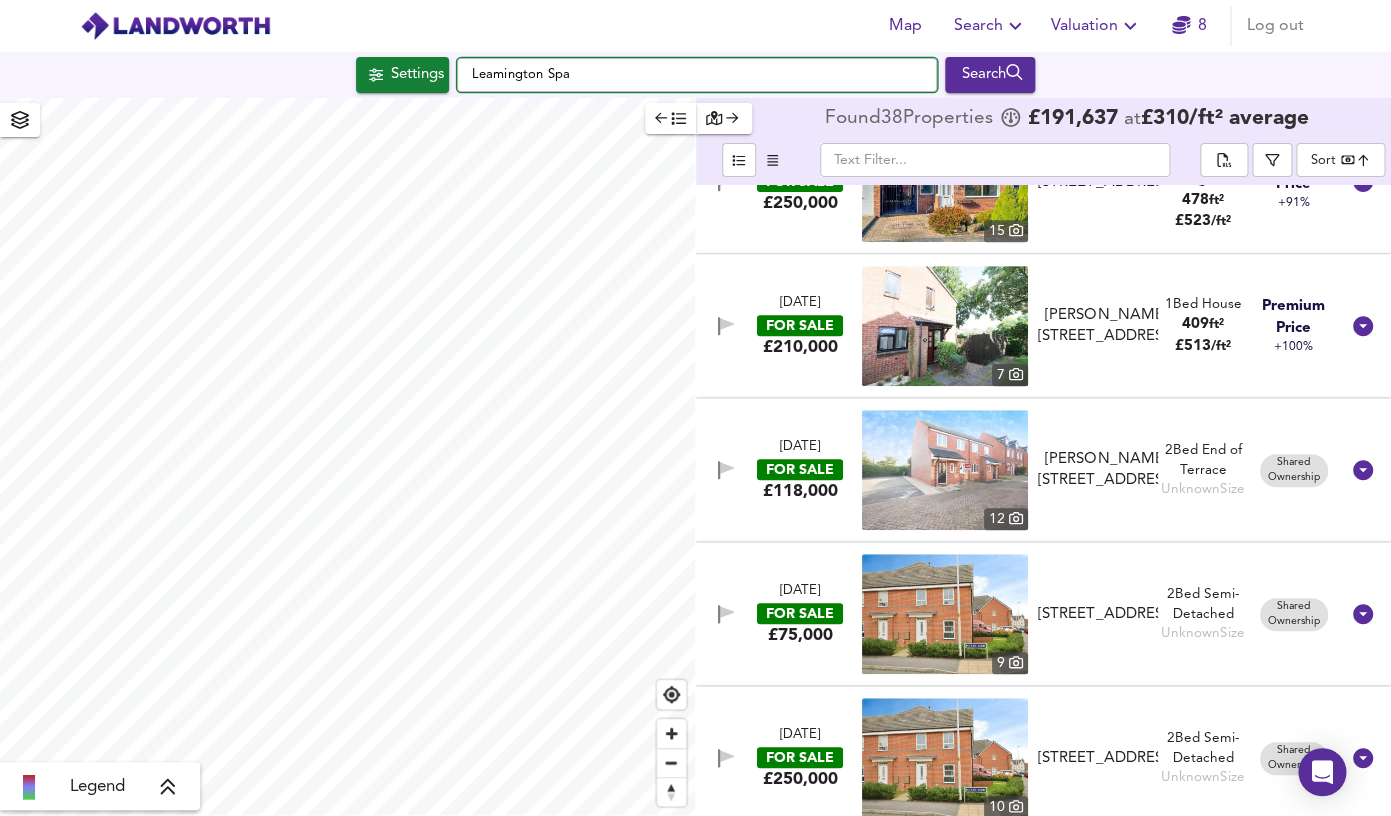 drag, startPoint x: 609, startPoint y: 75, endPoint x: 348, endPoint y: 56, distance: 261.69064 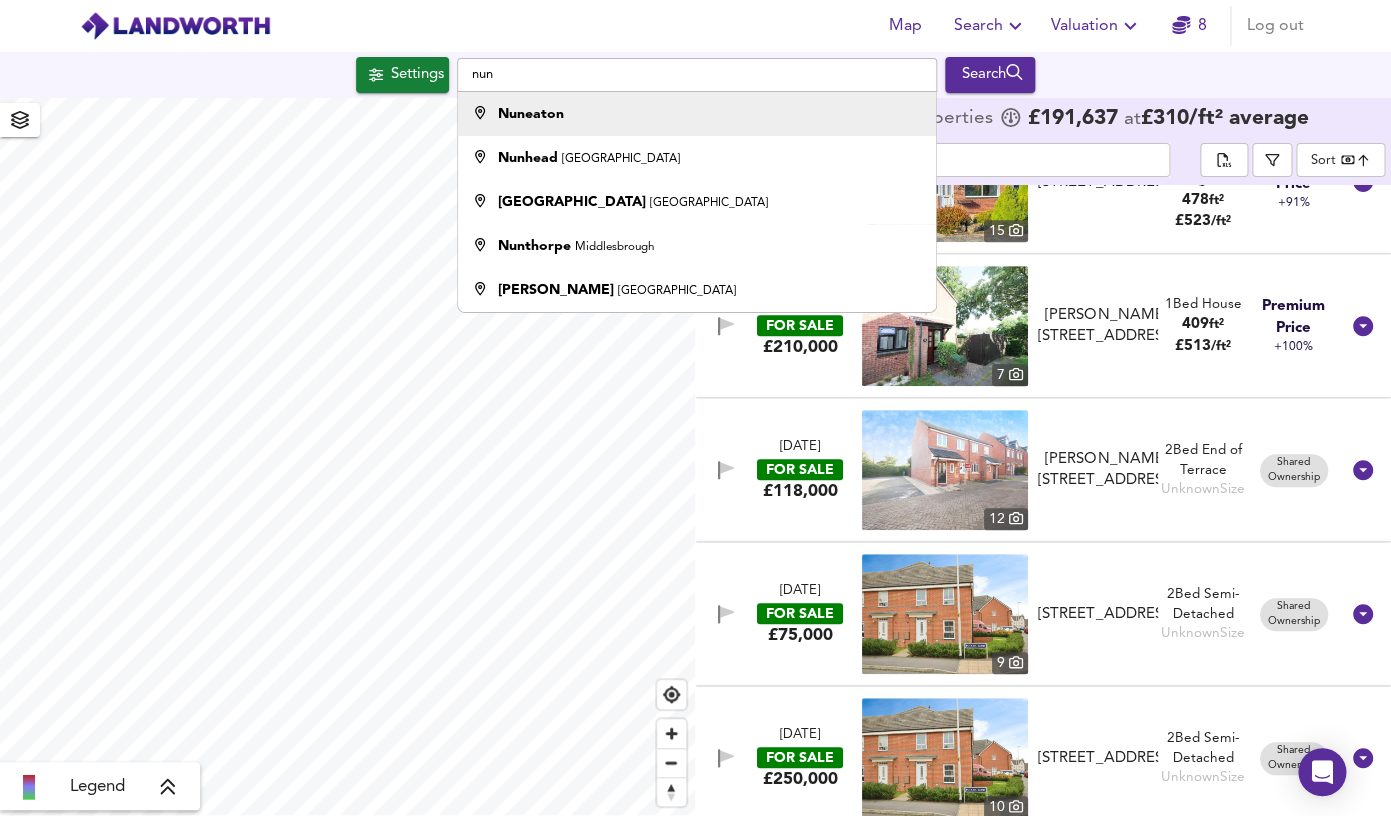 click on "Nuneaton" at bounding box center (531, 114) 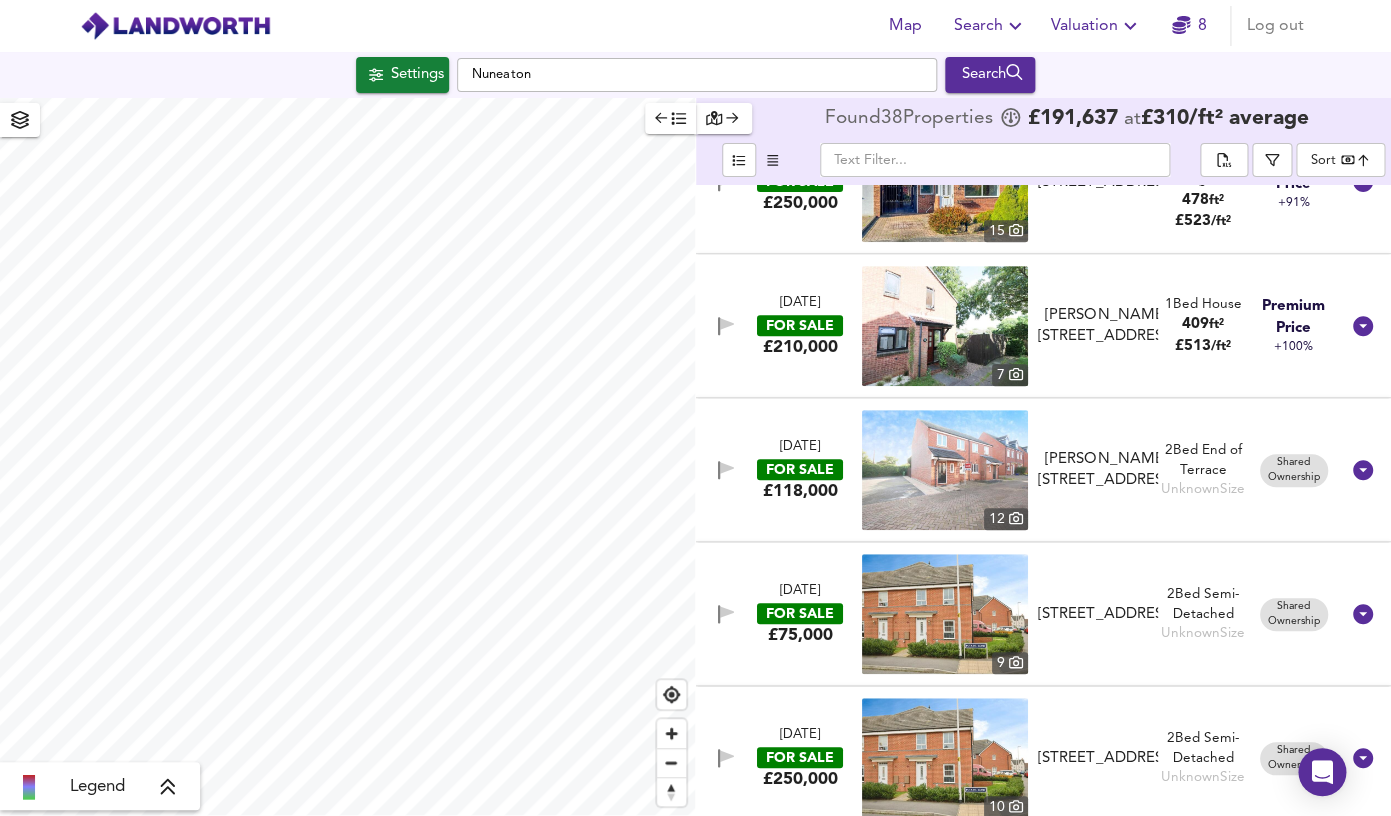 click on "Search" at bounding box center (990, 75) 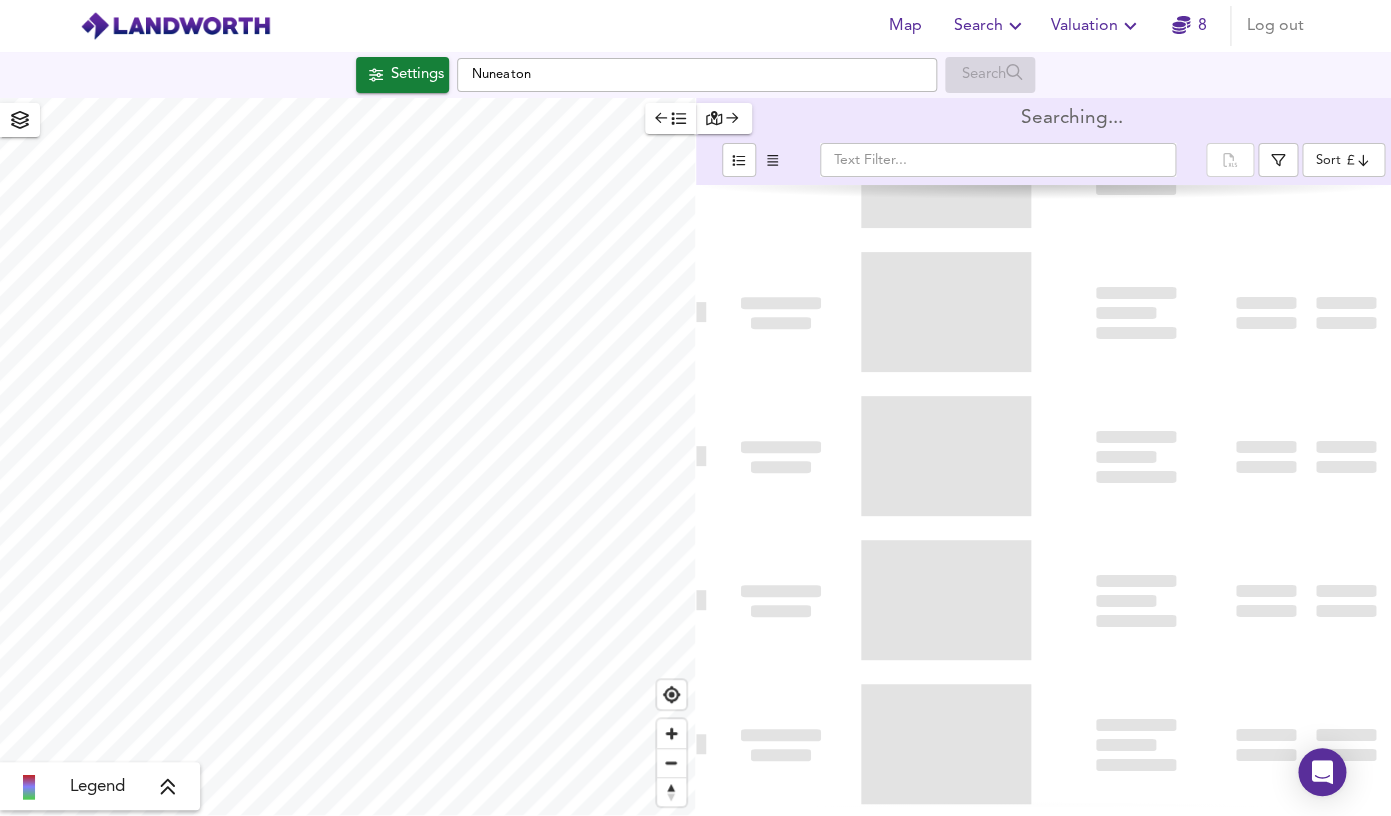 type on "bestdeal" 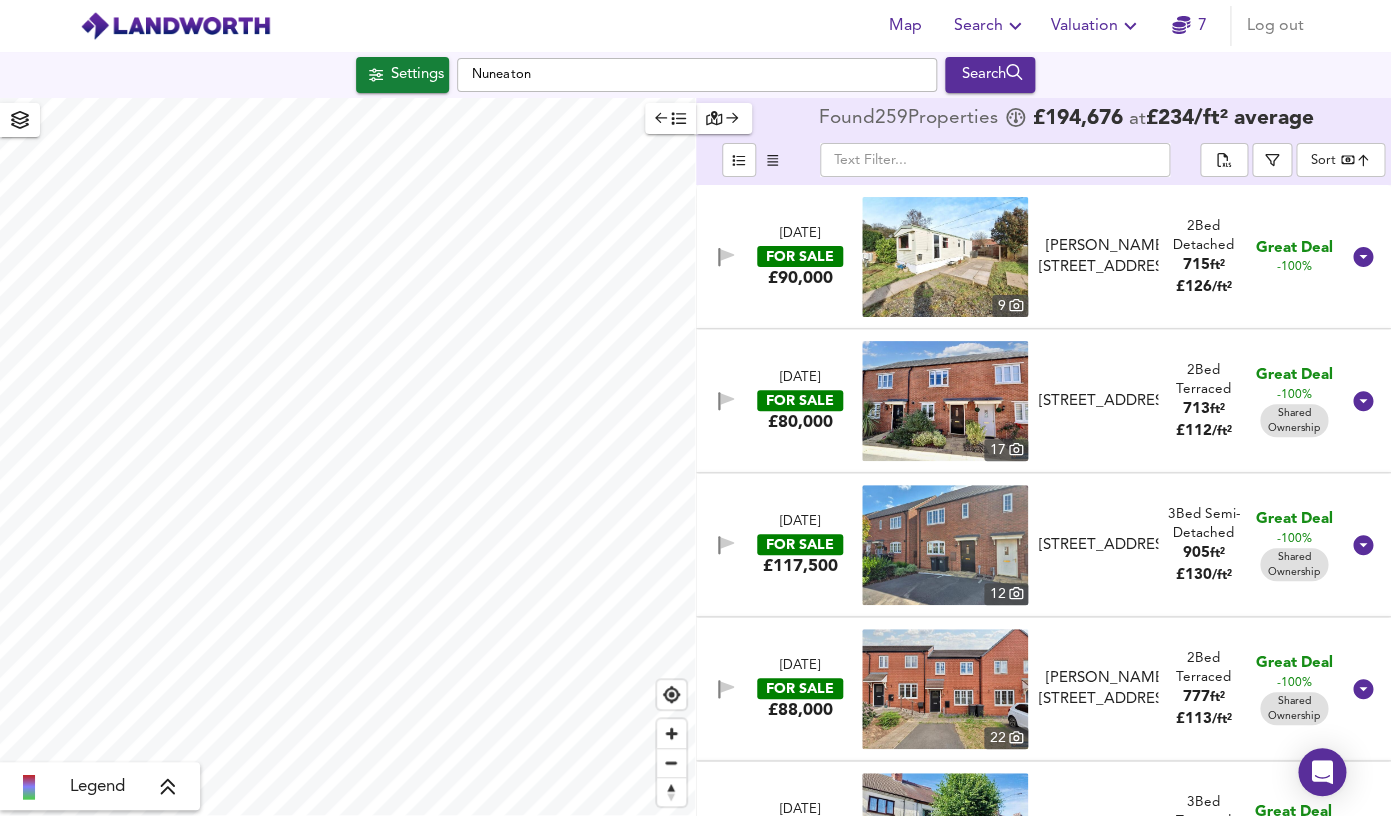 click on "Settings" at bounding box center [417, 75] 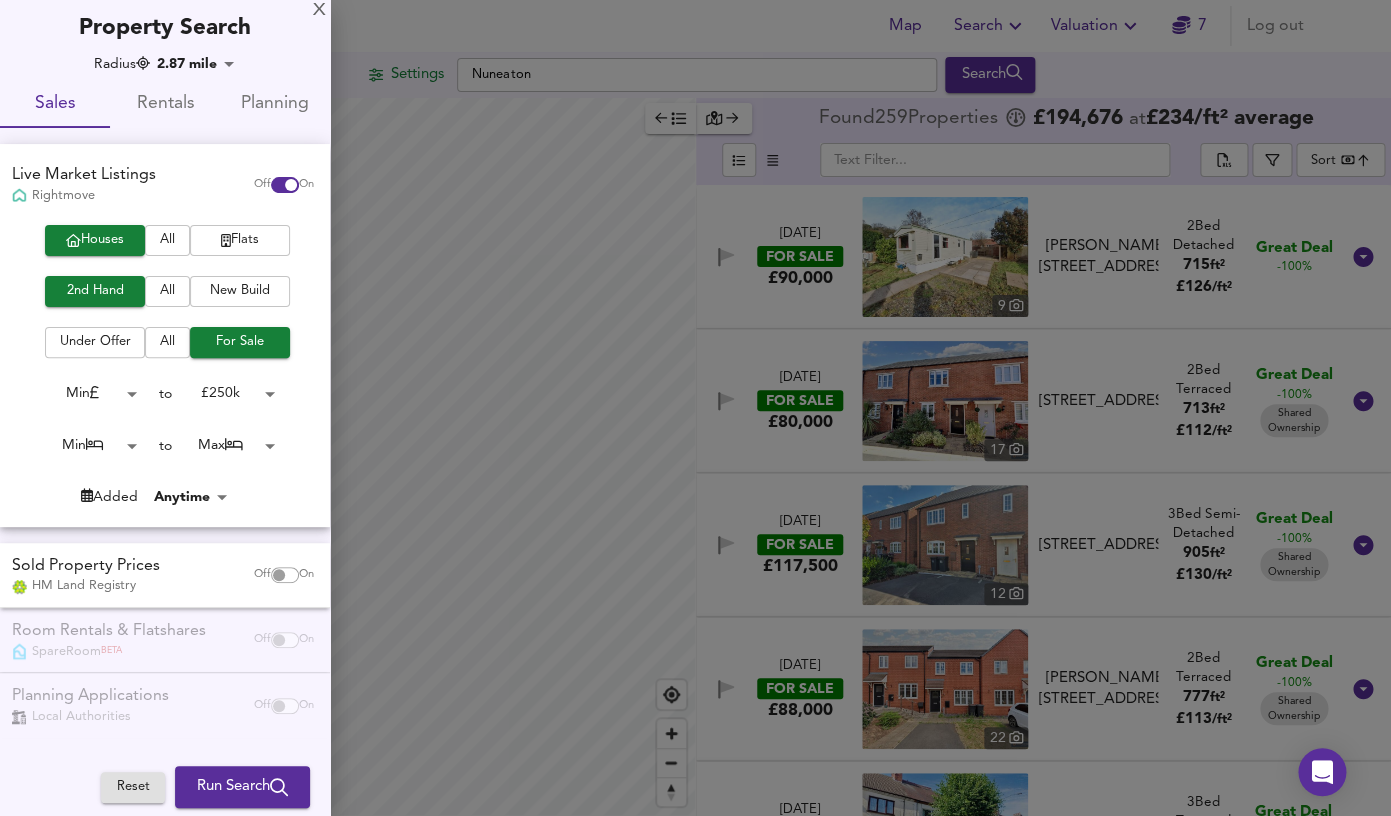 scroll, scrollTop: 0, scrollLeft: 0, axis: both 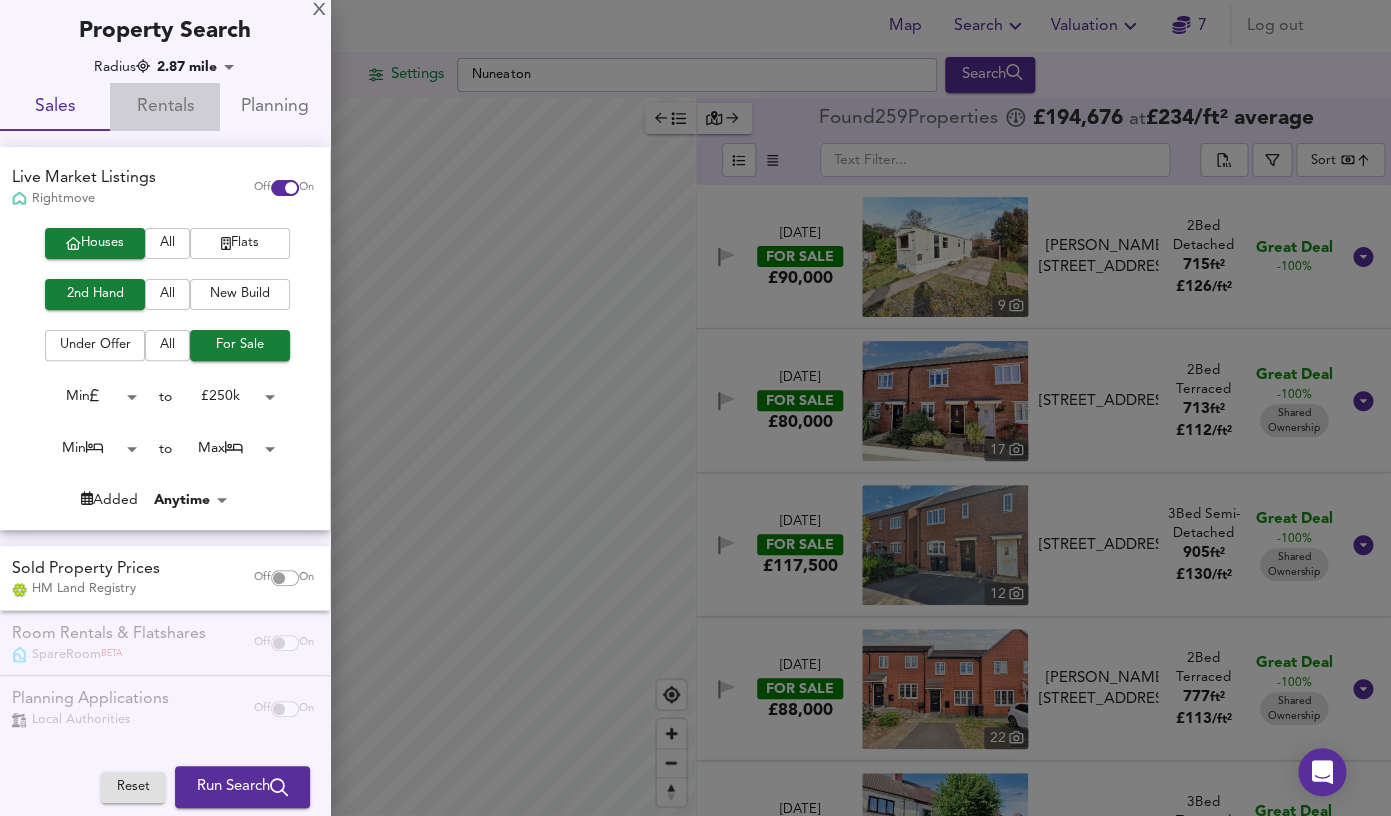 click on "Rentals" at bounding box center [165, 107] 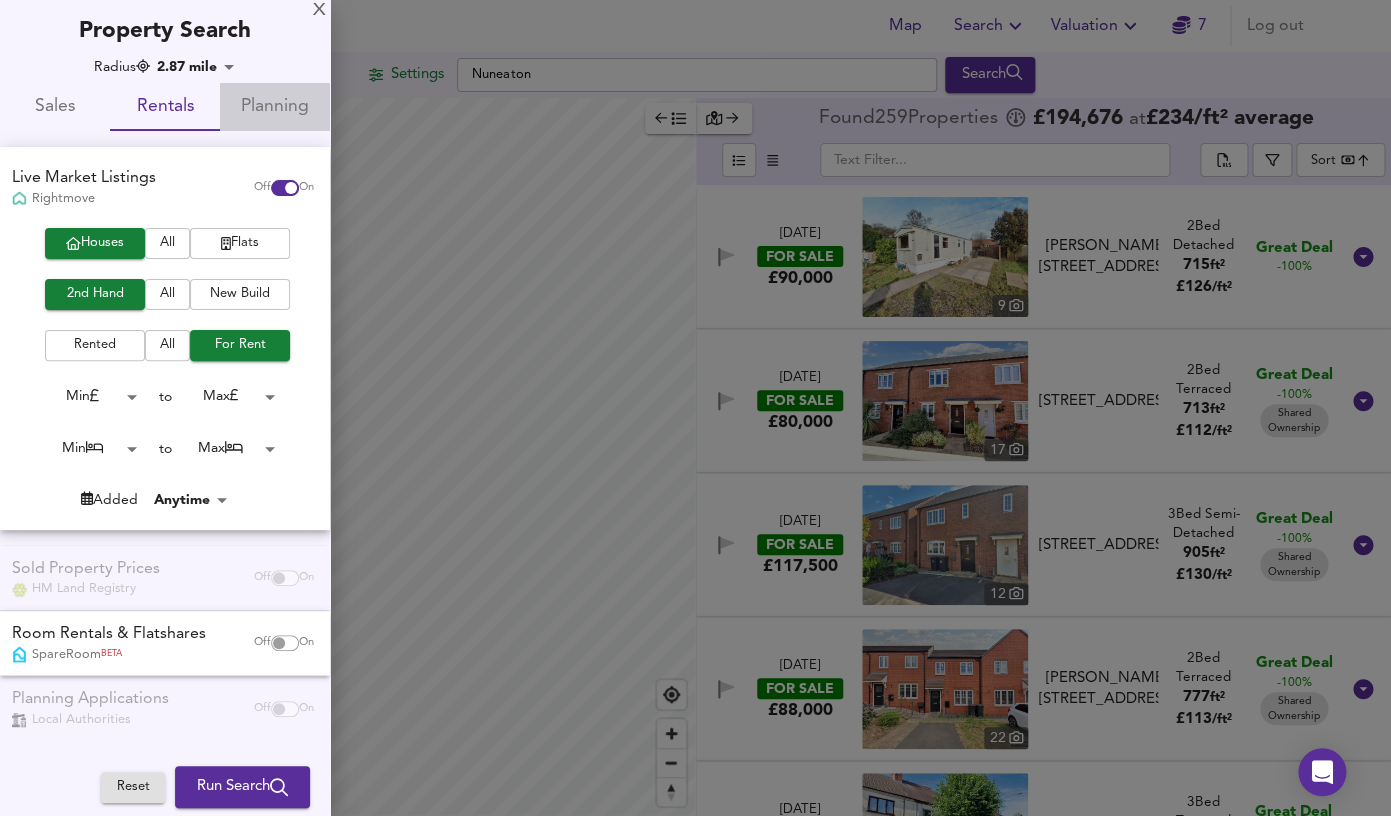 click on "Planning" at bounding box center [275, 107] 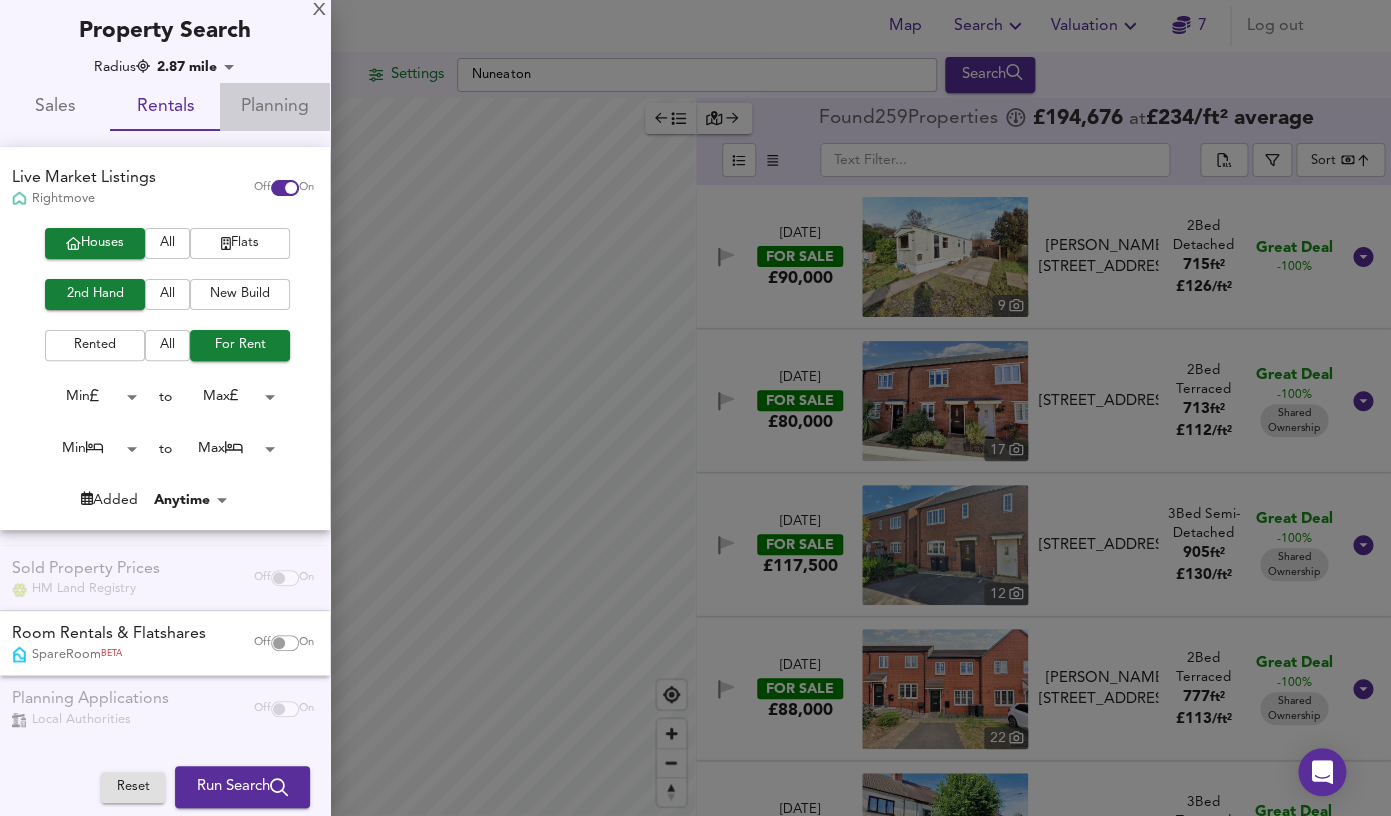 checkbox on "false" 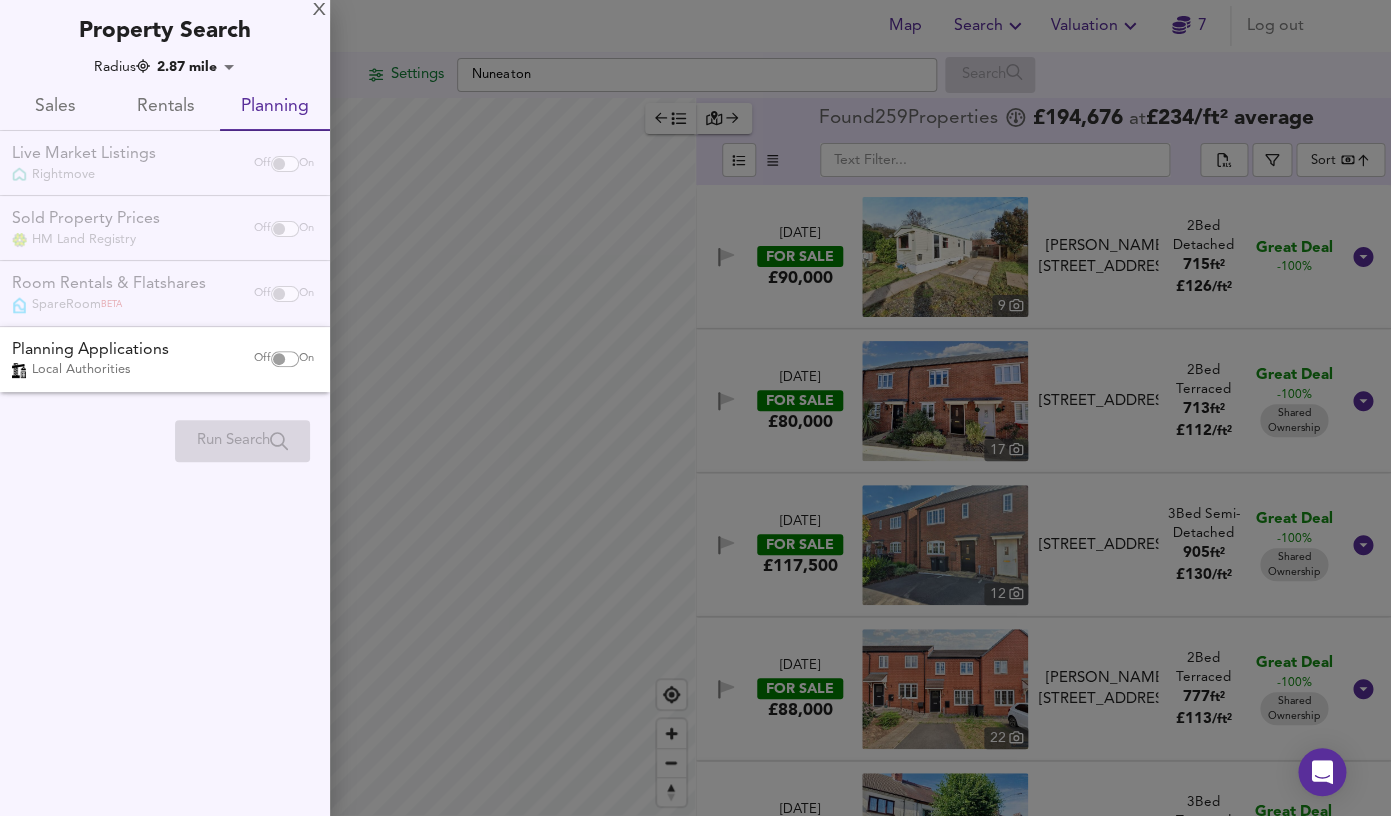 click on "Sales" at bounding box center [55, 107] 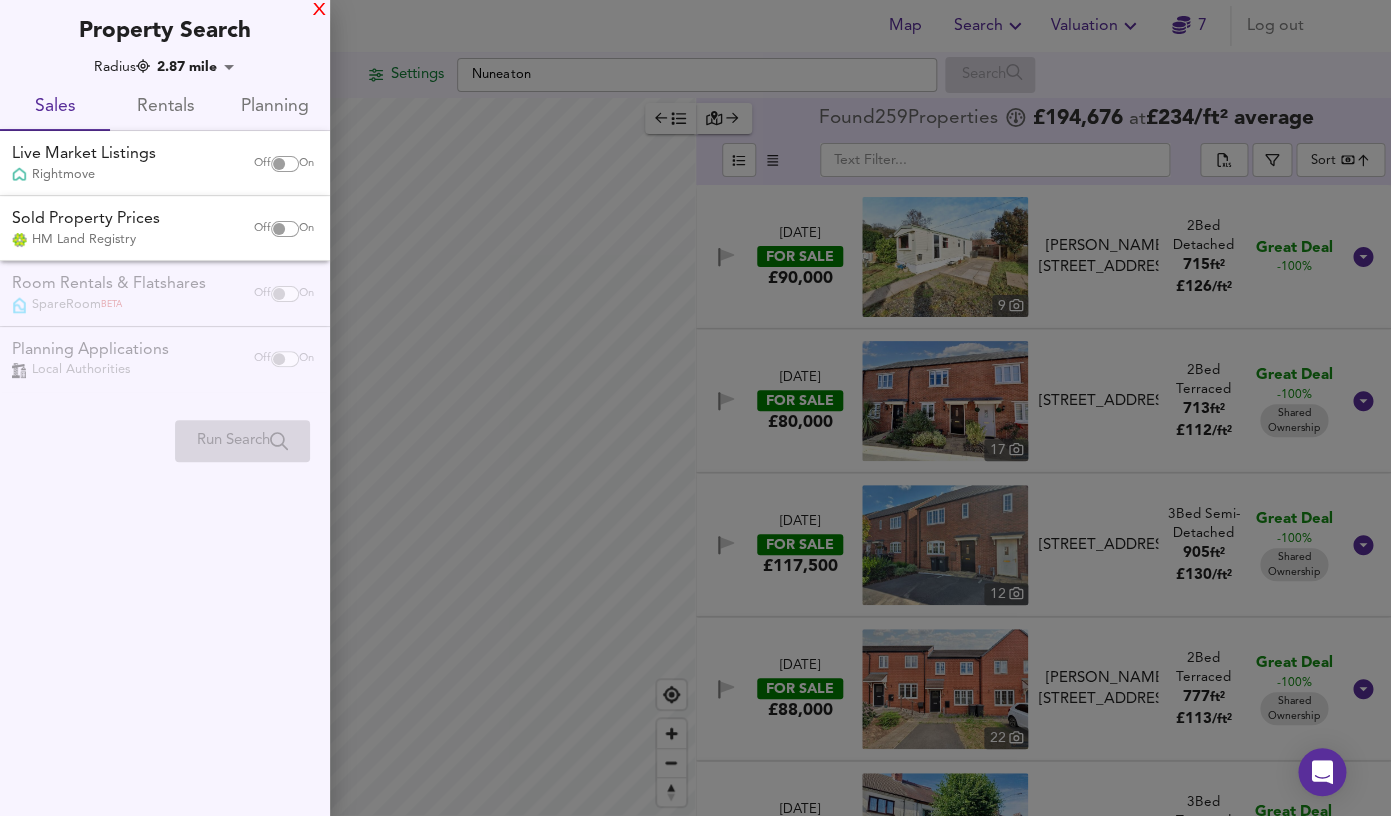 click on "X" at bounding box center (319, 11) 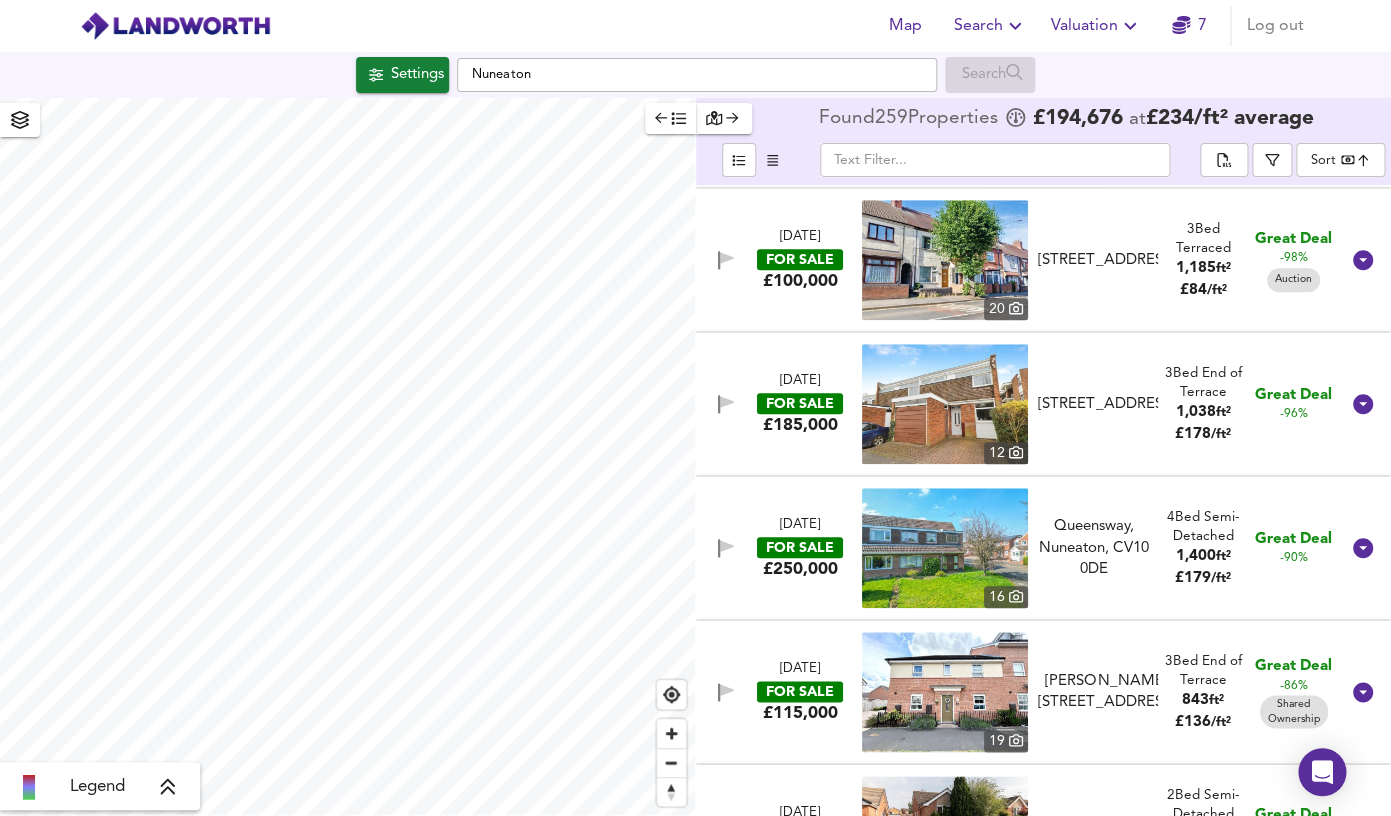 scroll, scrollTop: 575, scrollLeft: 0, axis: vertical 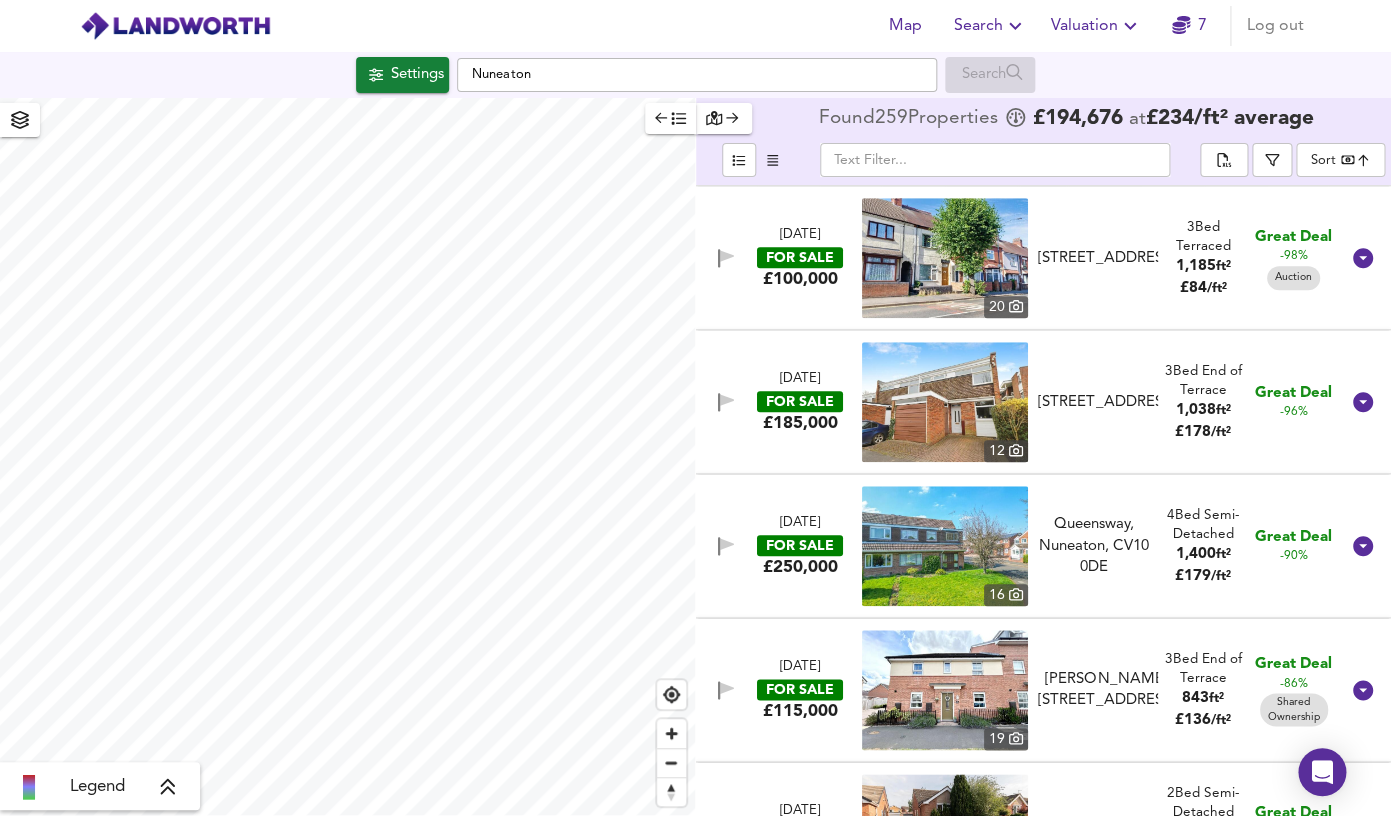 click at bounding box center (945, 546) 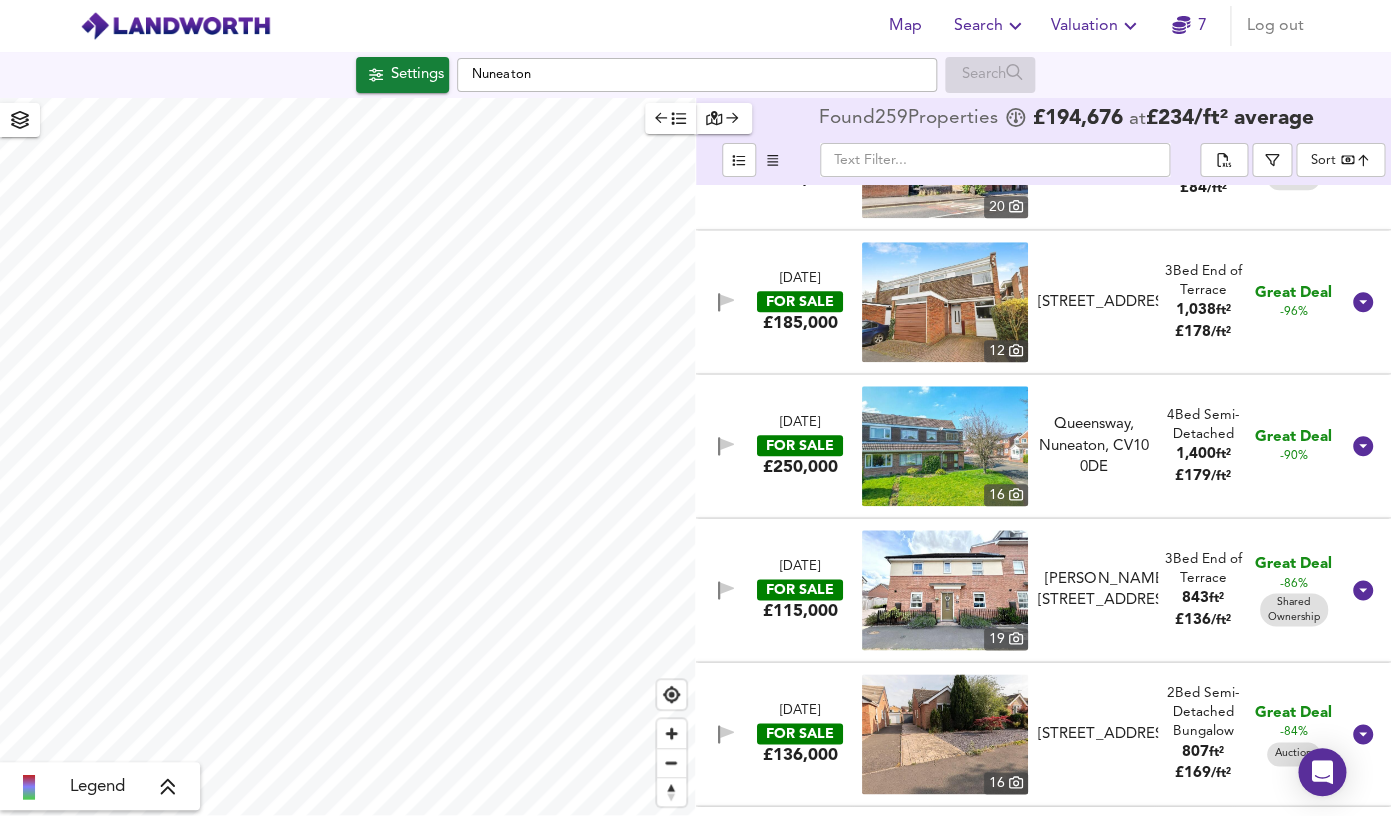 scroll, scrollTop: 676, scrollLeft: 0, axis: vertical 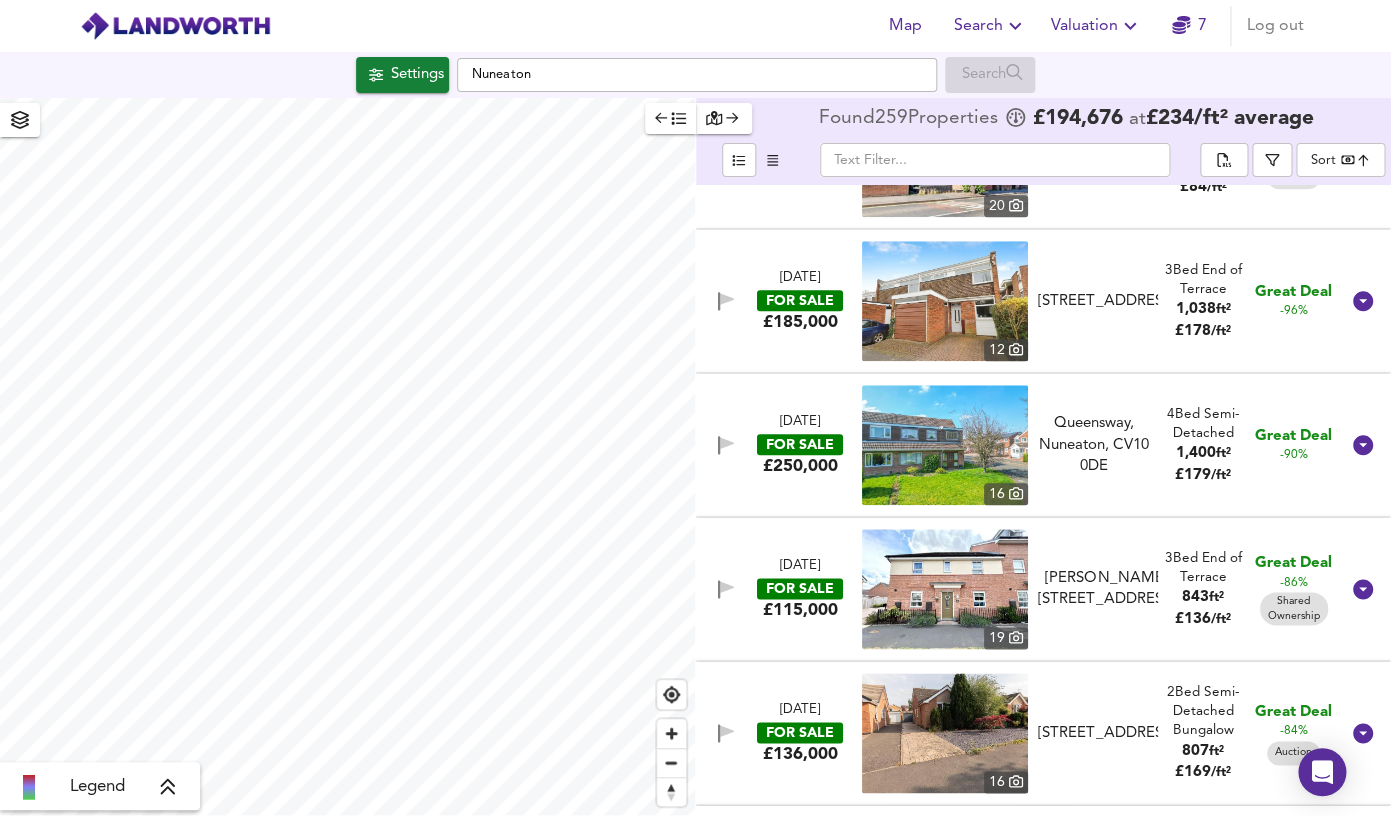 click at bounding box center (945, 301) 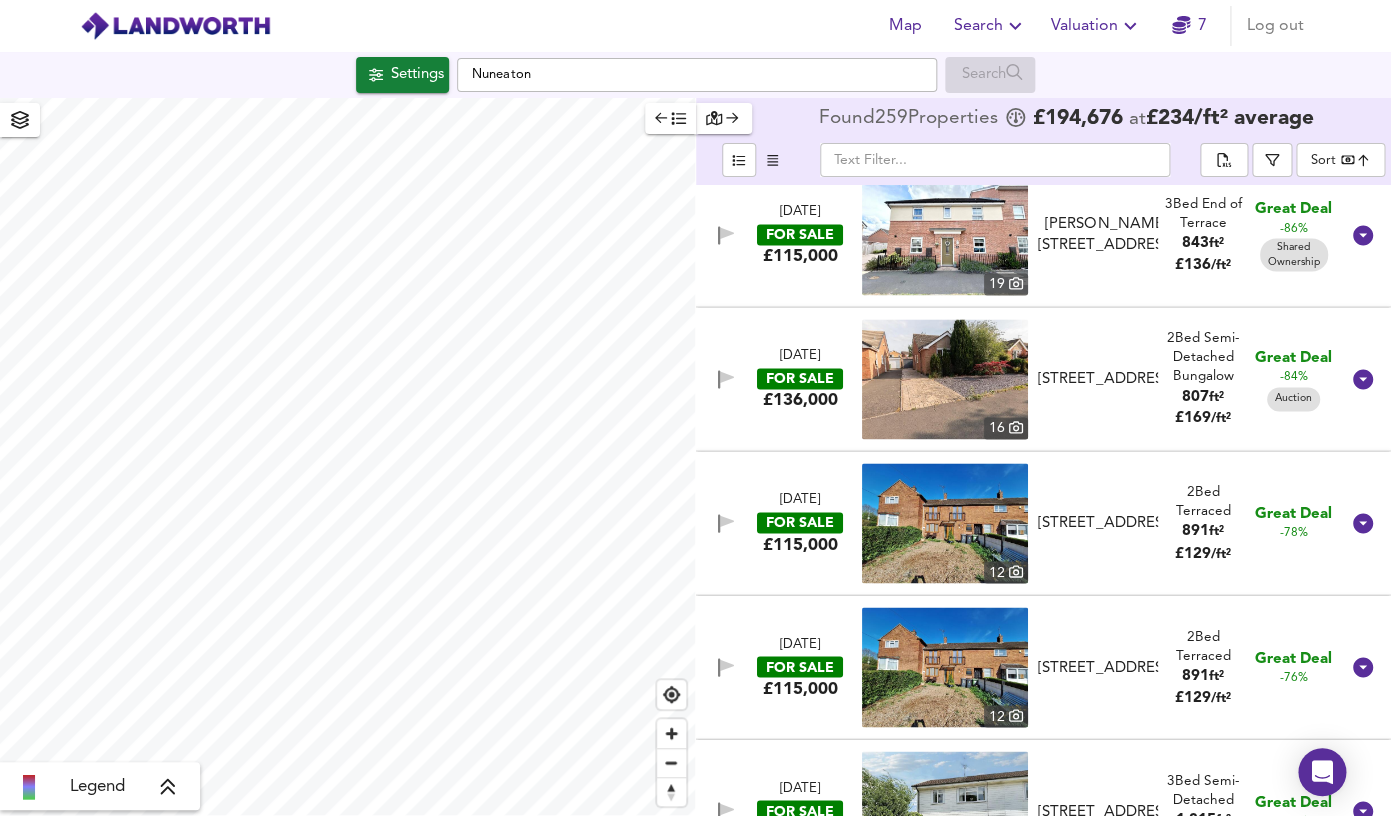 scroll, scrollTop: 1046, scrollLeft: 0, axis: vertical 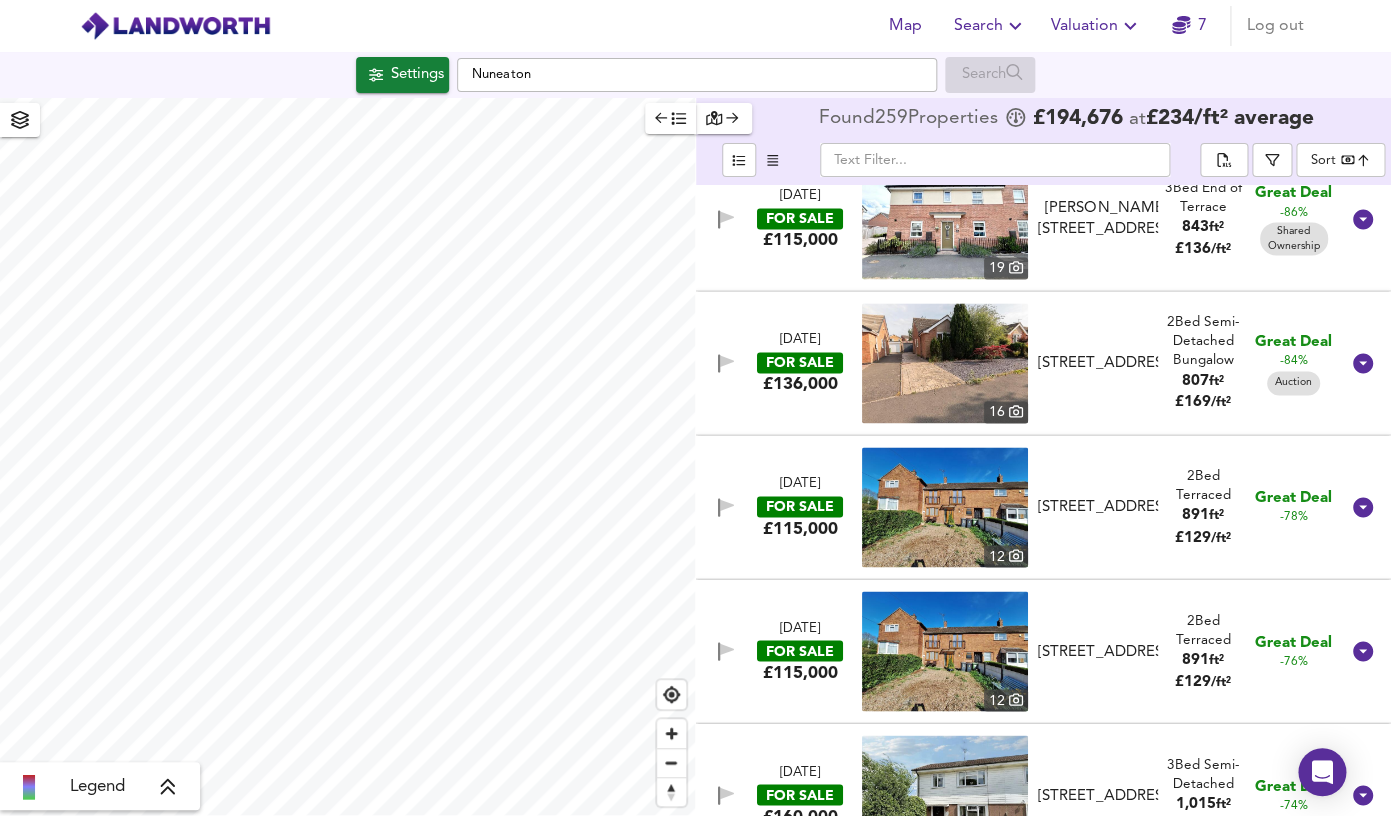 click at bounding box center [945, 507] 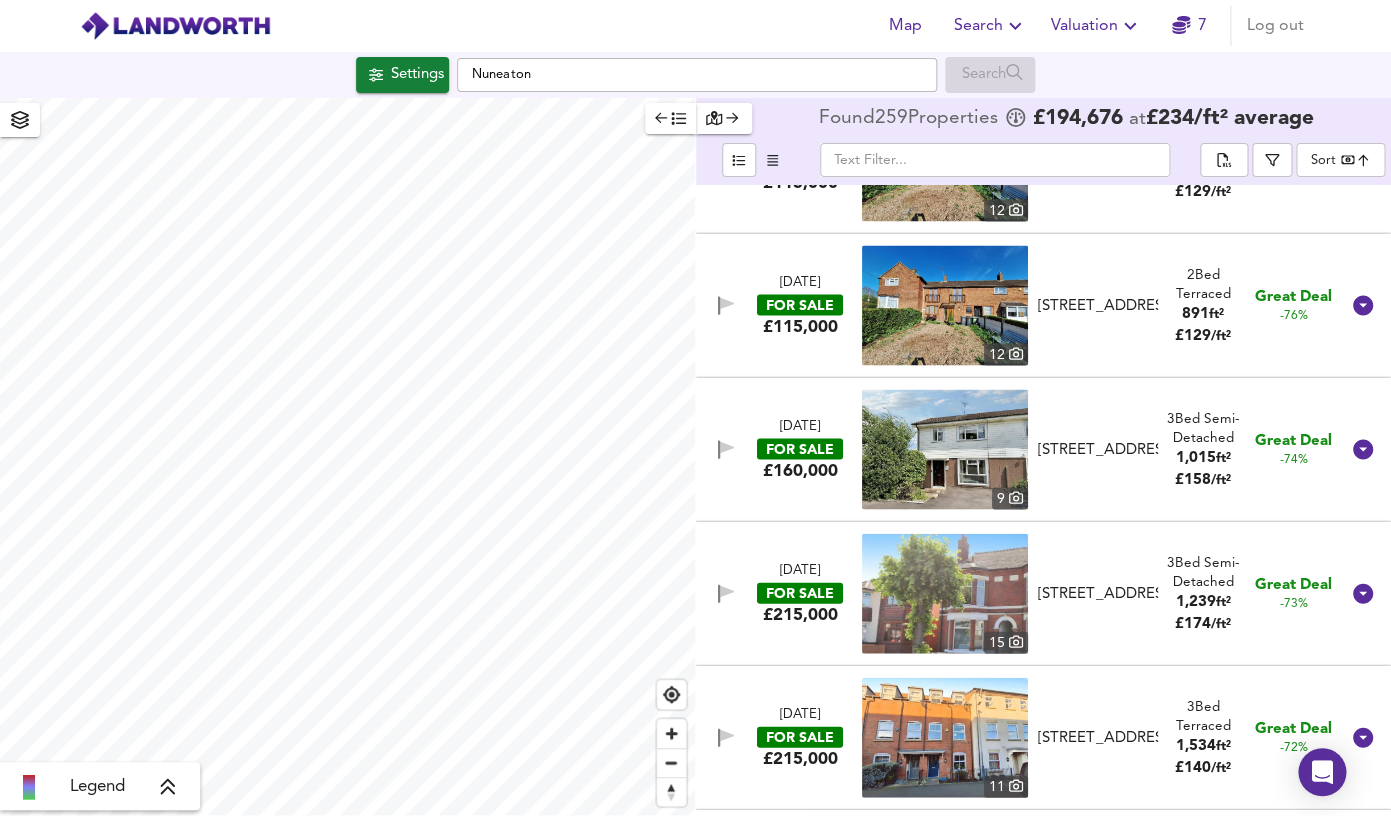 scroll, scrollTop: 1400, scrollLeft: 0, axis: vertical 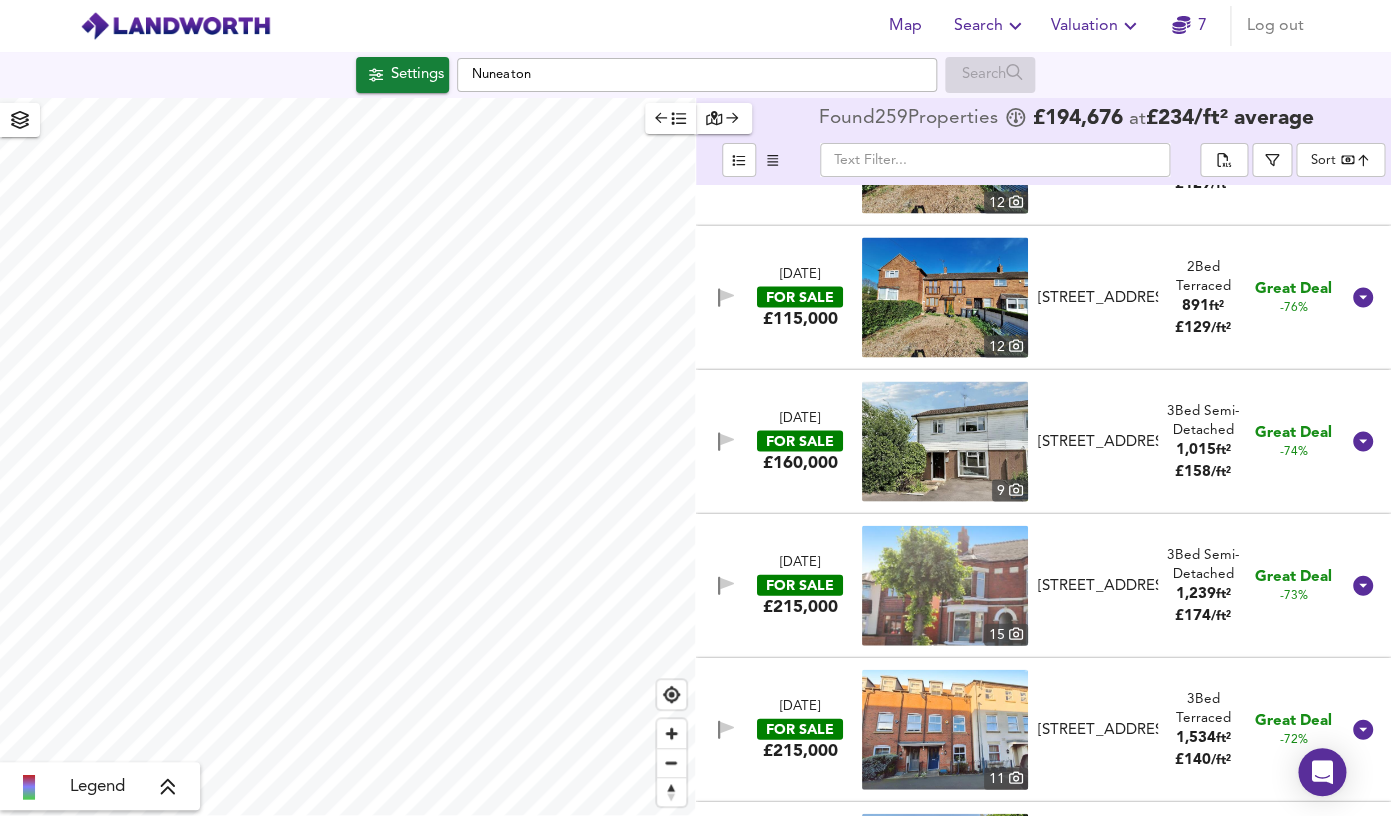 click at bounding box center [945, 585] 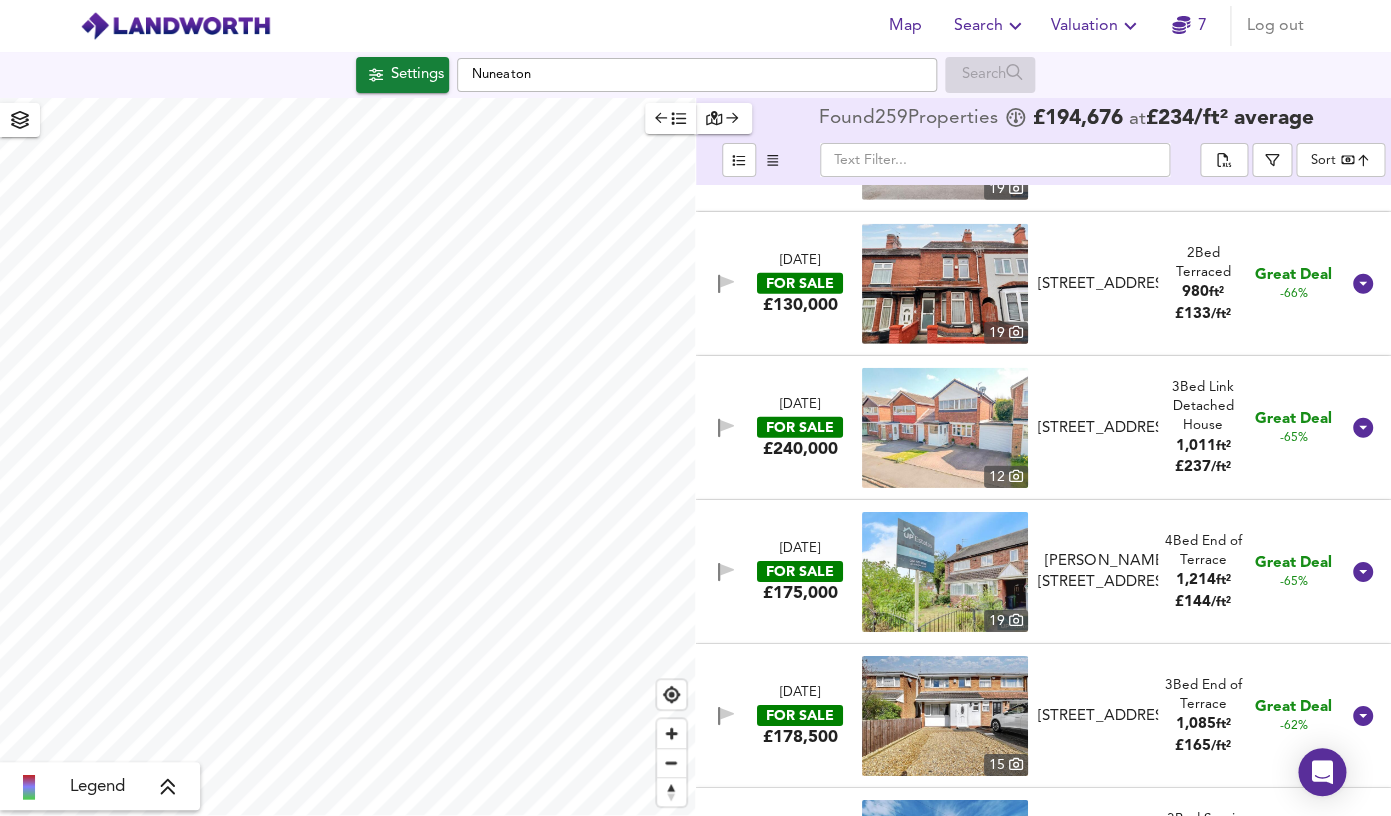 scroll, scrollTop: 2138, scrollLeft: 0, axis: vertical 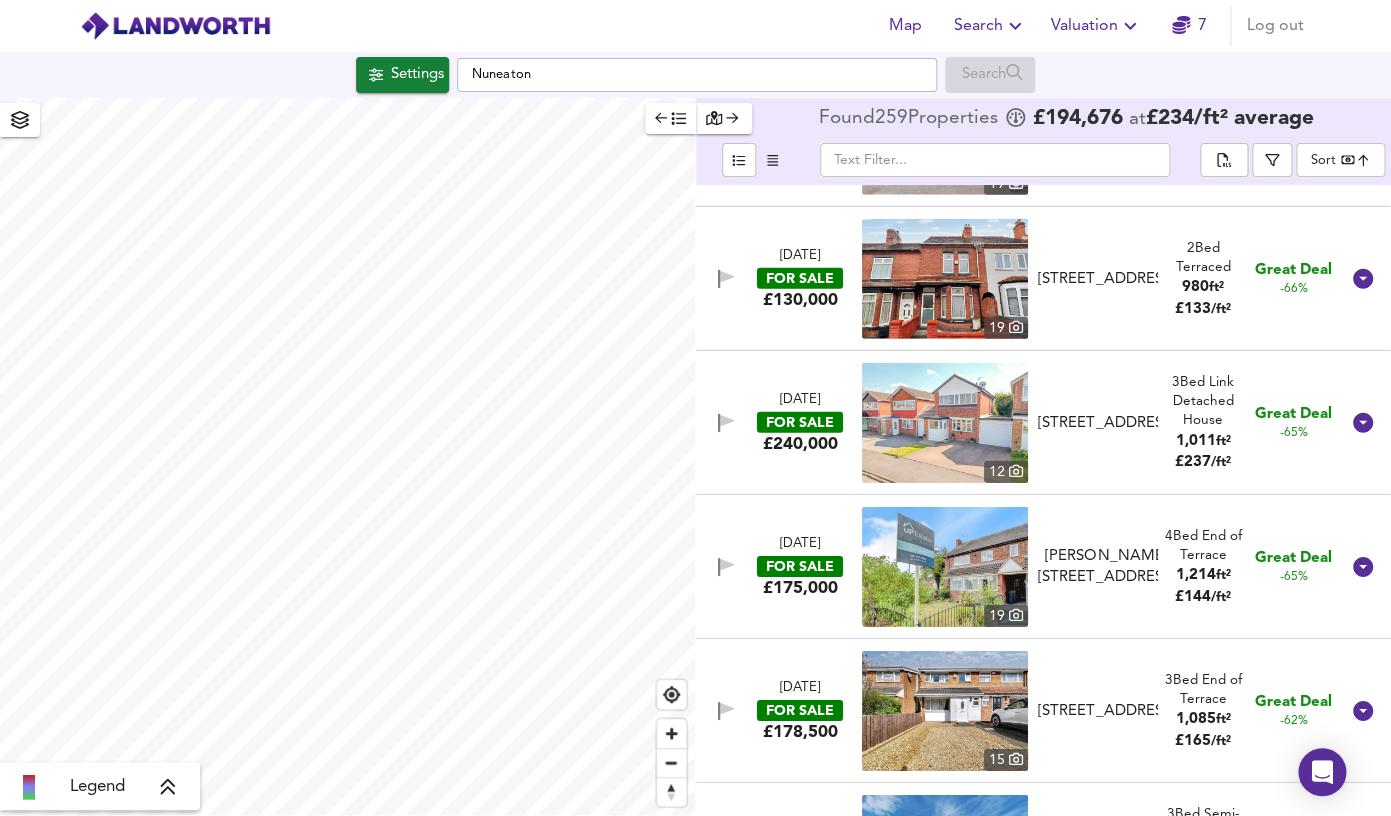click at bounding box center [945, 423] 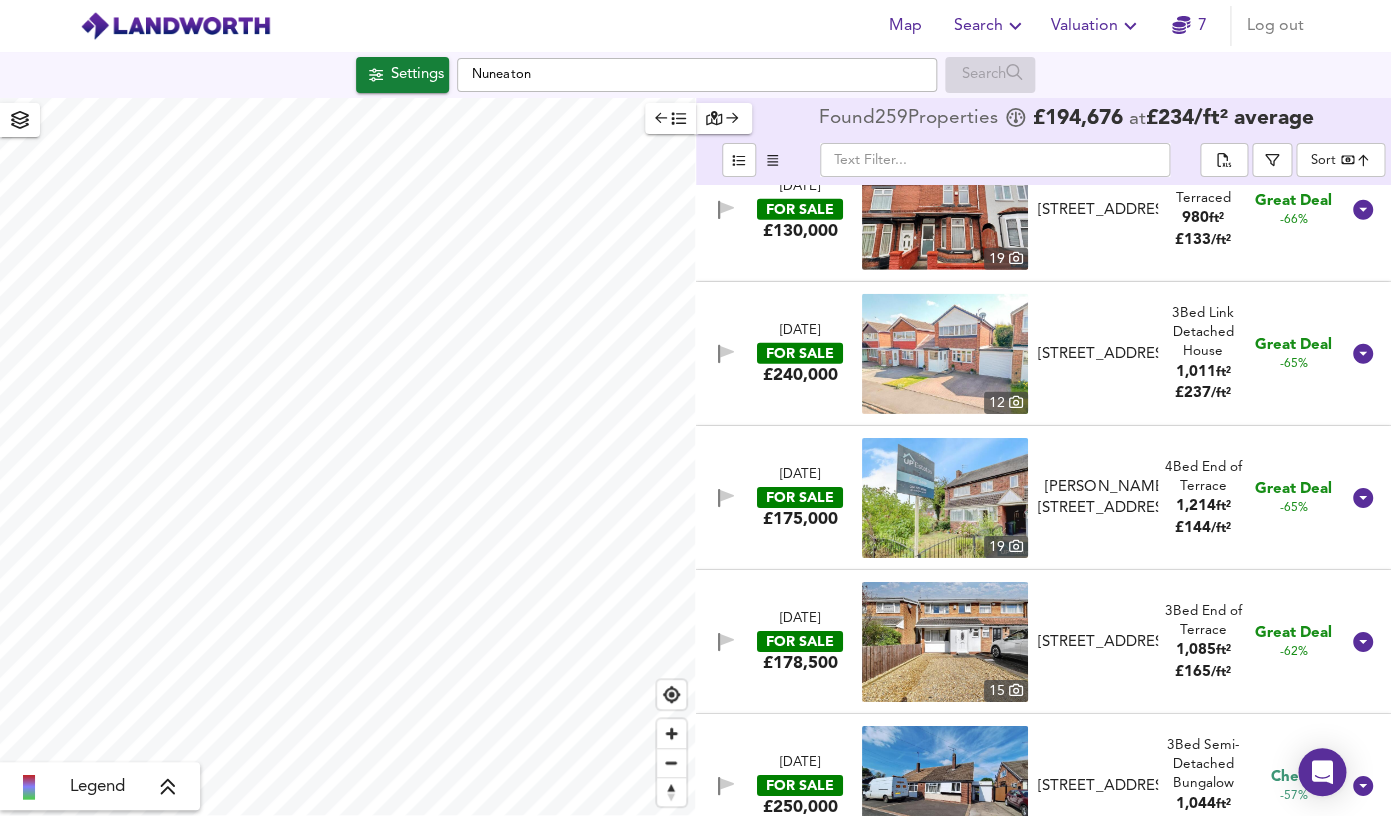 scroll, scrollTop: 2227, scrollLeft: 0, axis: vertical 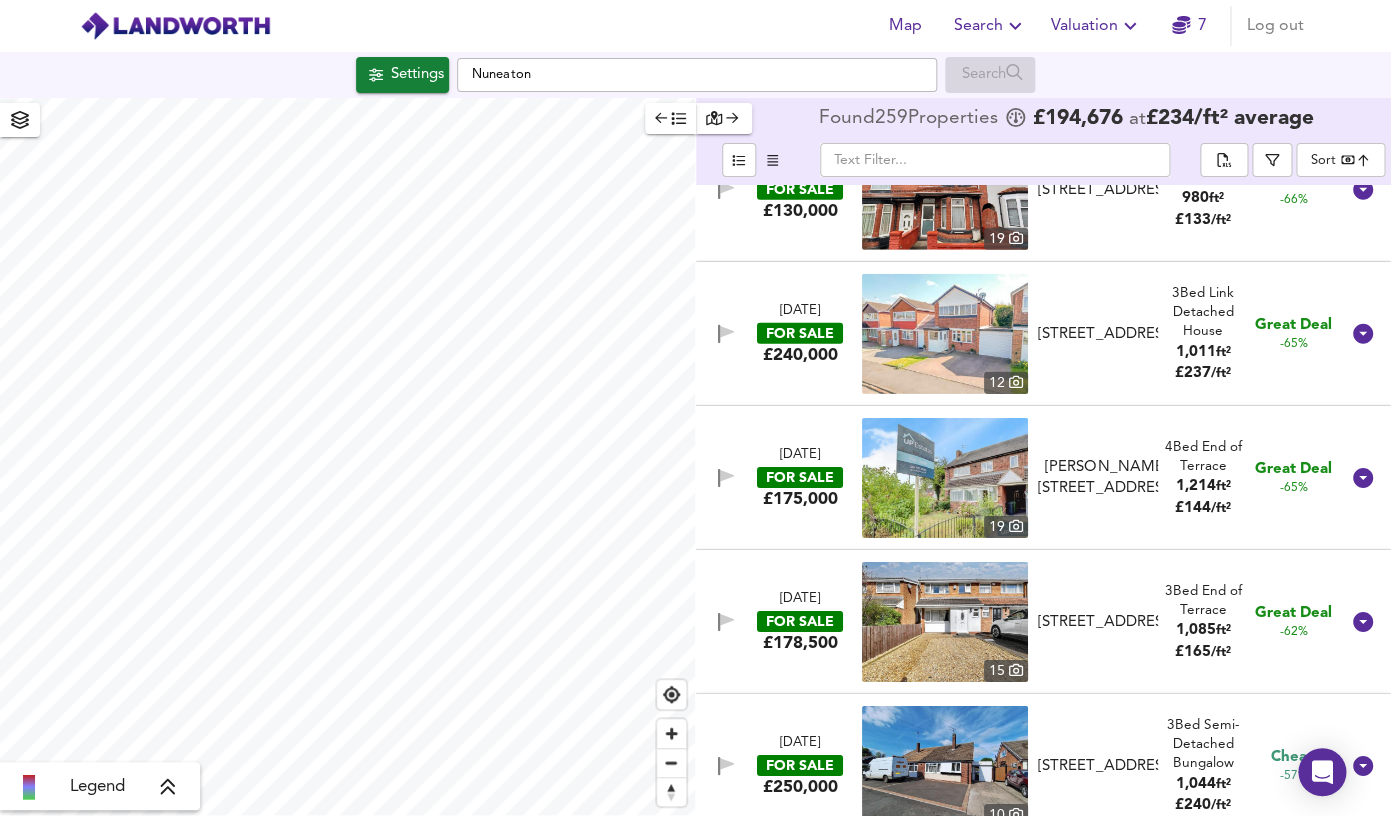 click at bounding box center (945, 478) 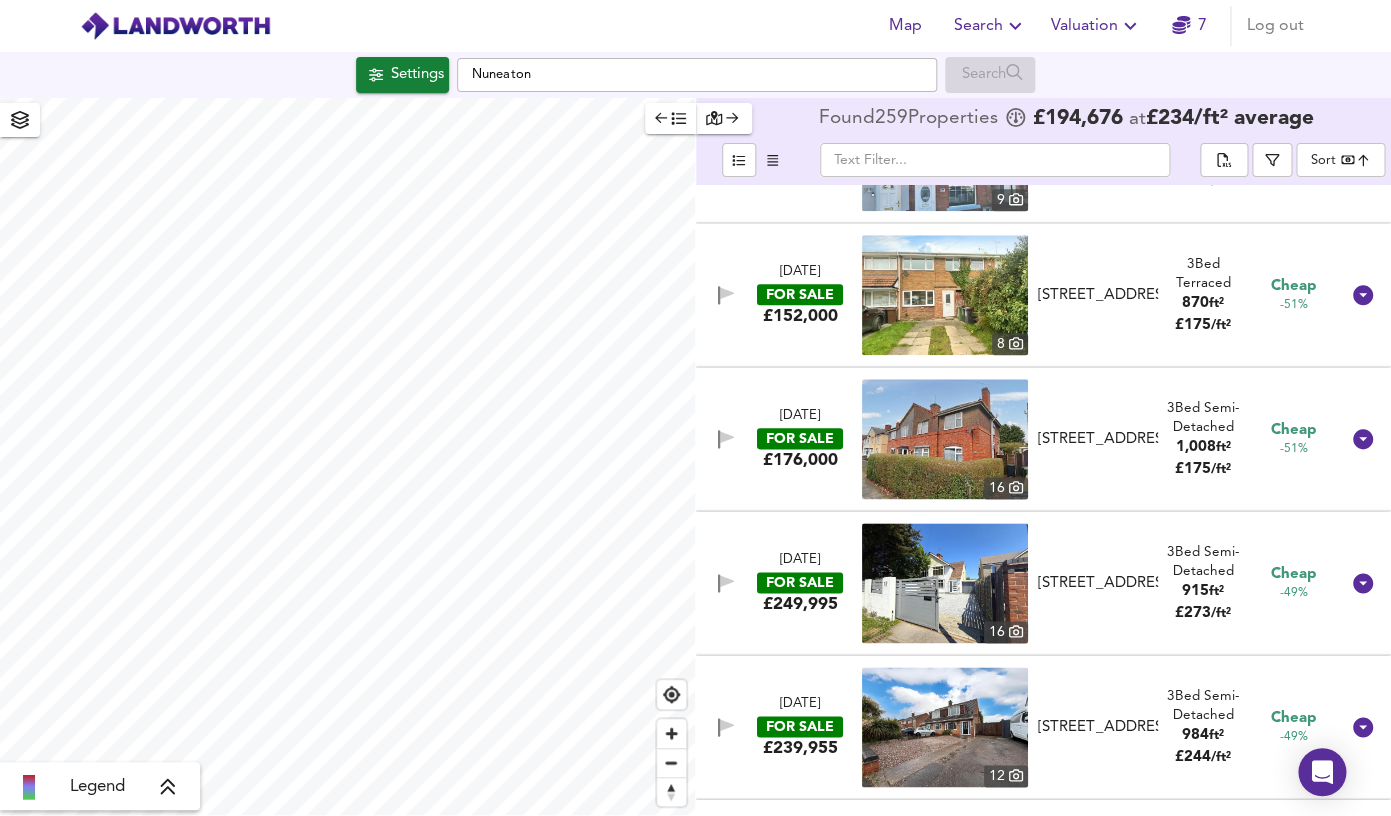 scroll, scrollTop: 3565, scrollLeft: 0, axis: vertical 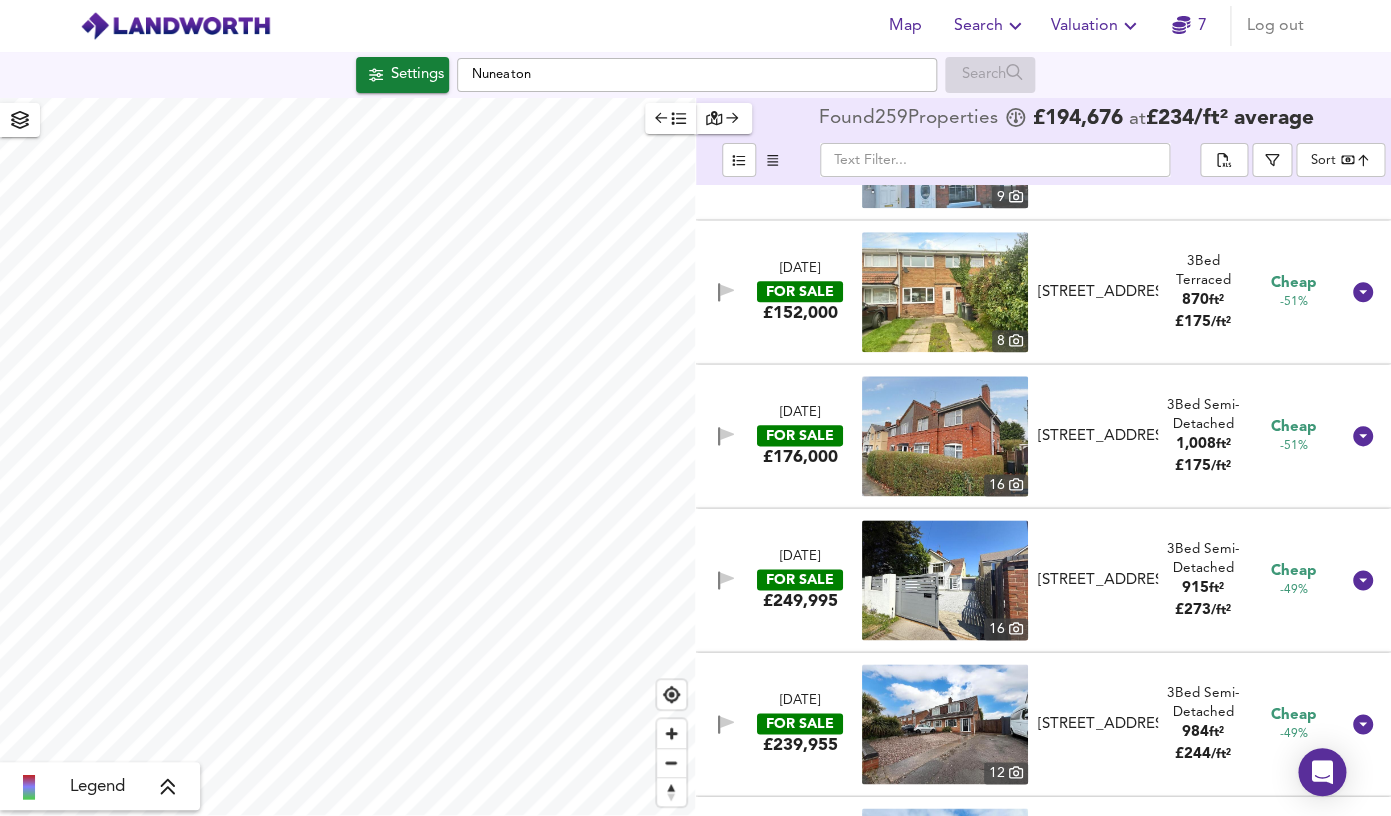 click at bounding box center (945, 580) 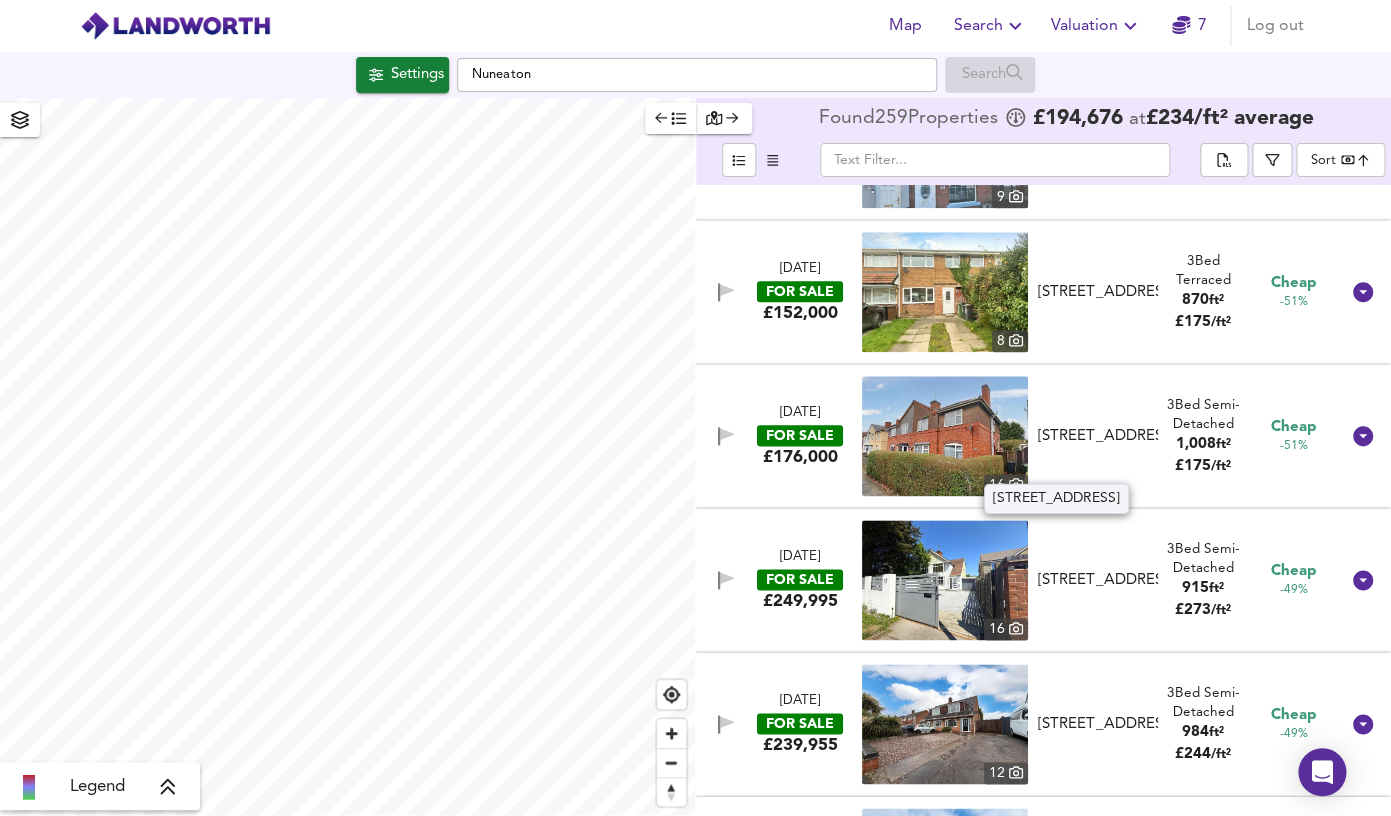 click at bounding box center (945, 436) 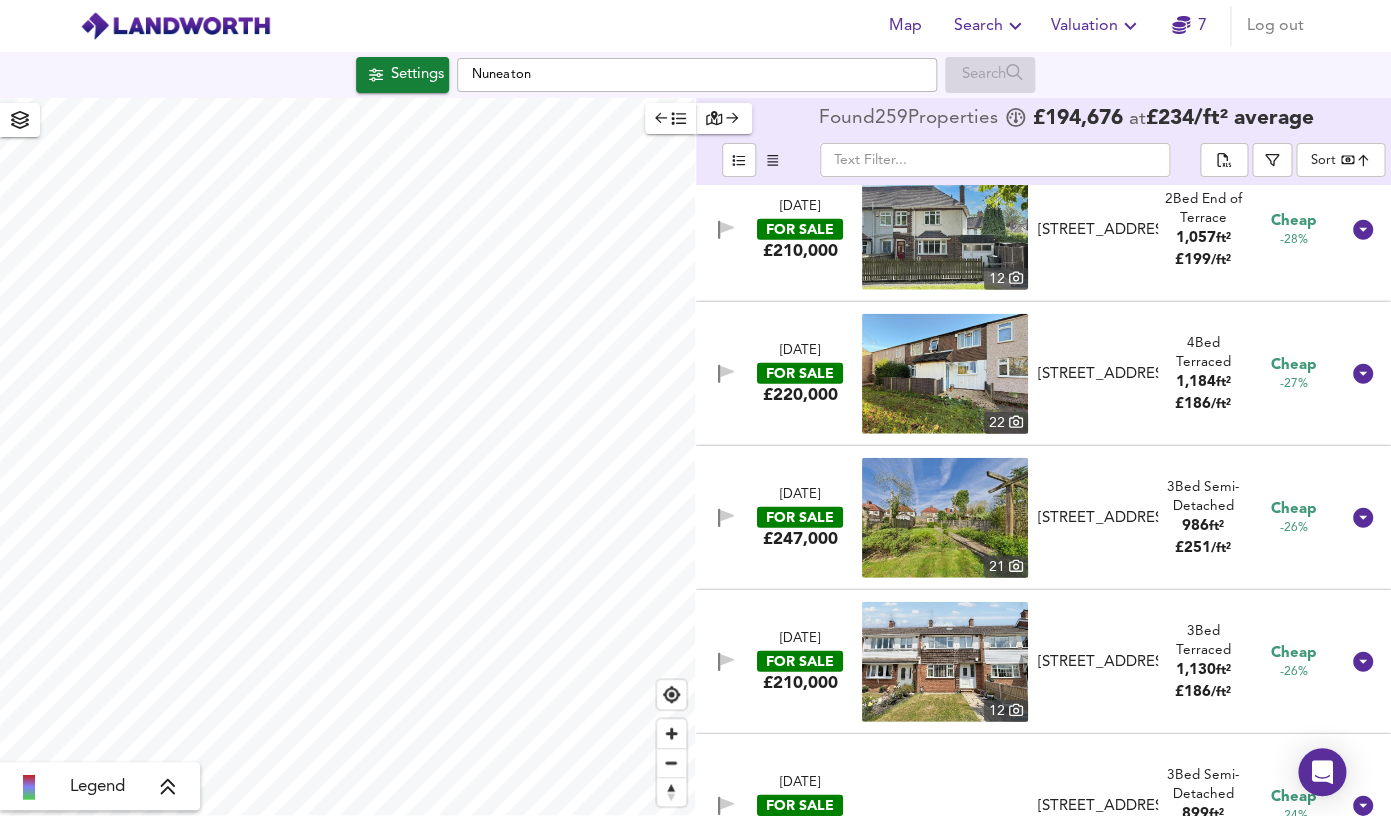 scroll, scrollTop: 7379, scrollLeft: 0, axis: vertical 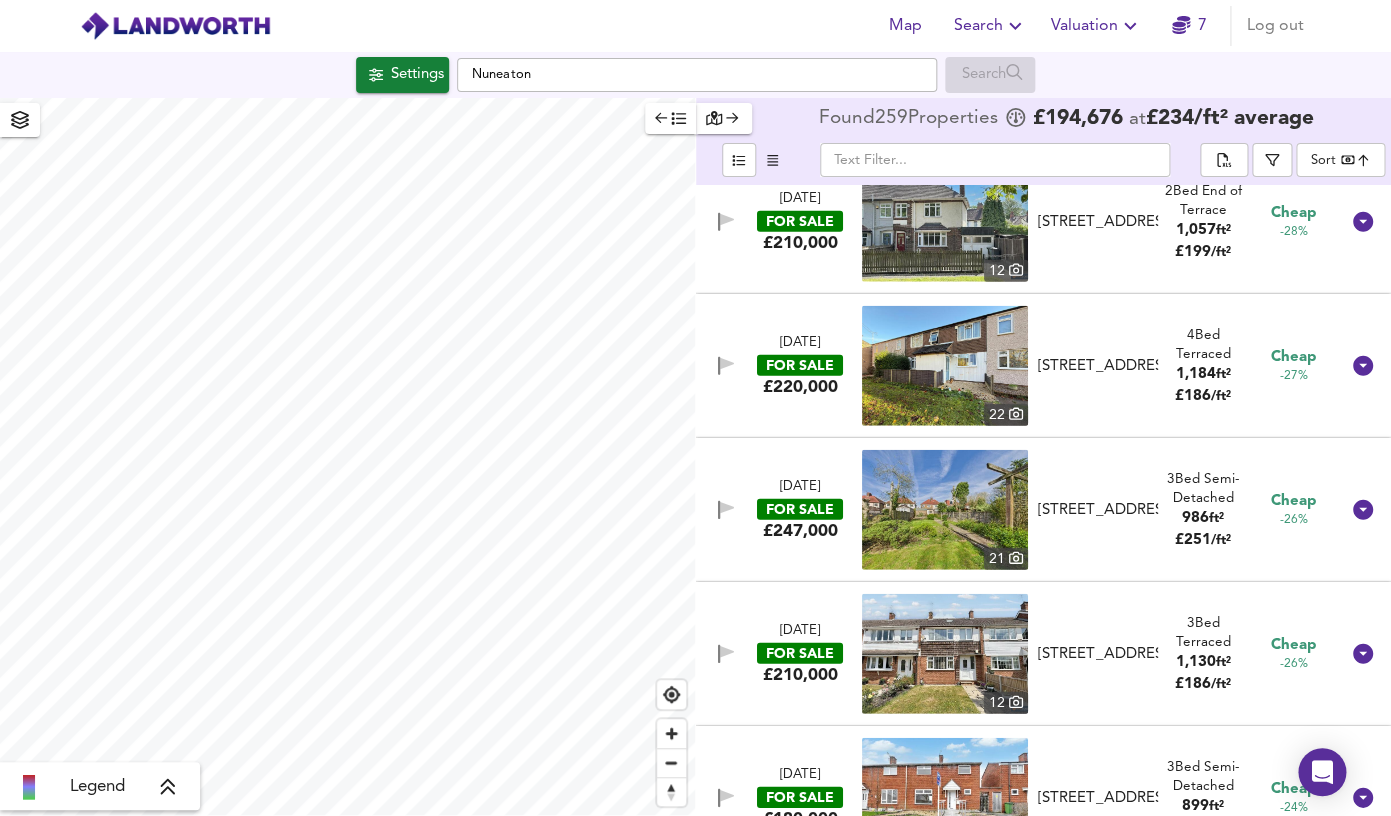 click at bounding box center (945, 510) 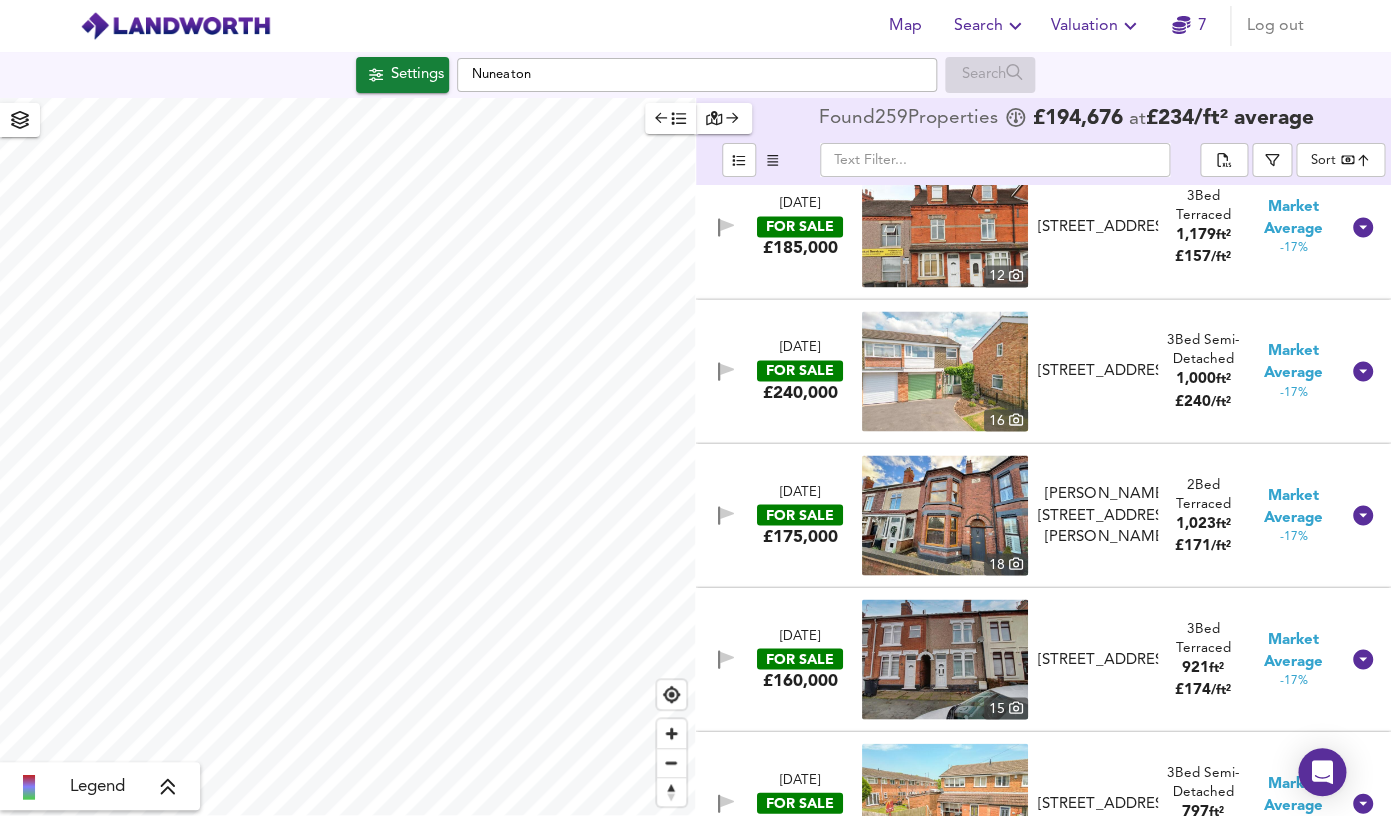 scroll, scrollTop: 9538, scrollLeft: 0, axis: vertical 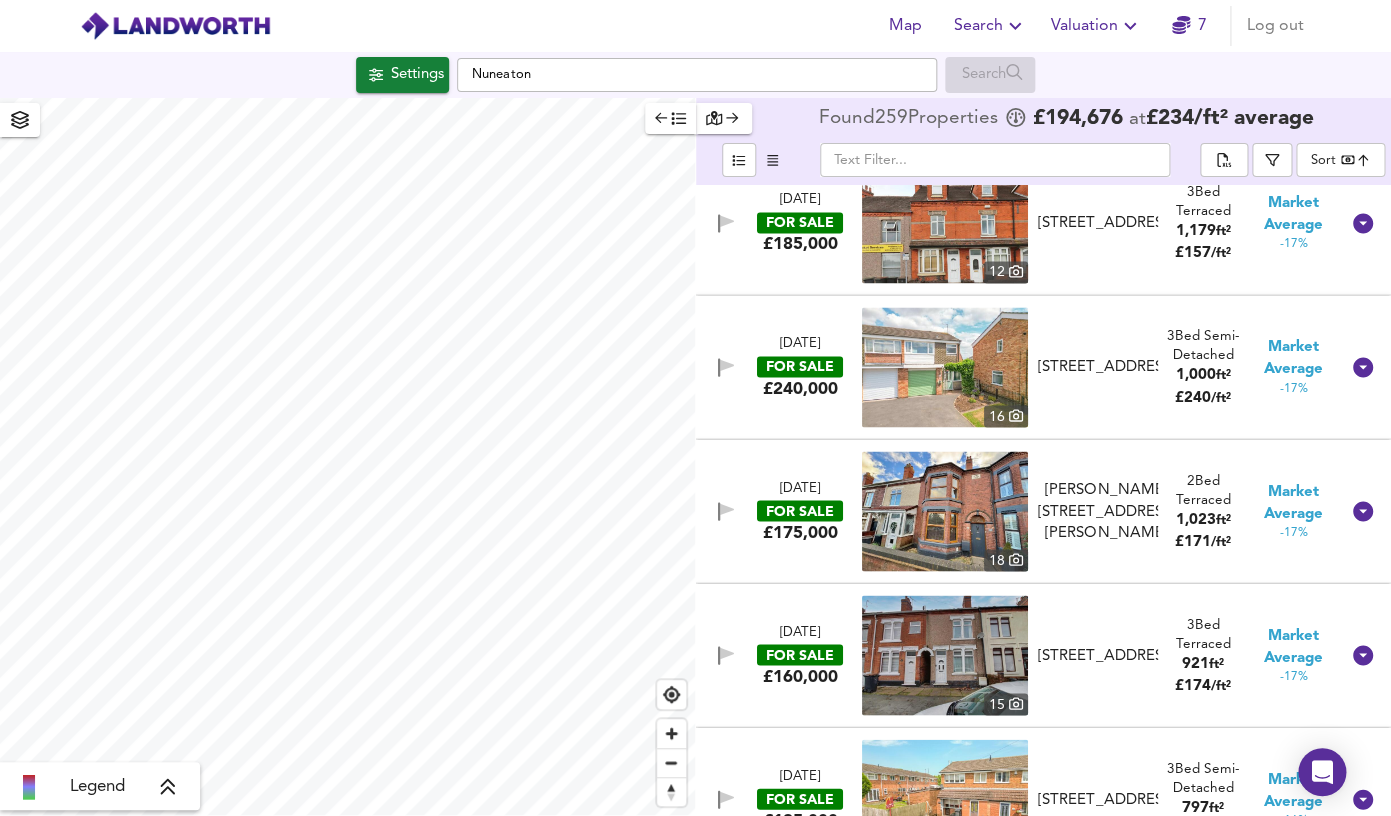 click at bounding box center [945, 511] 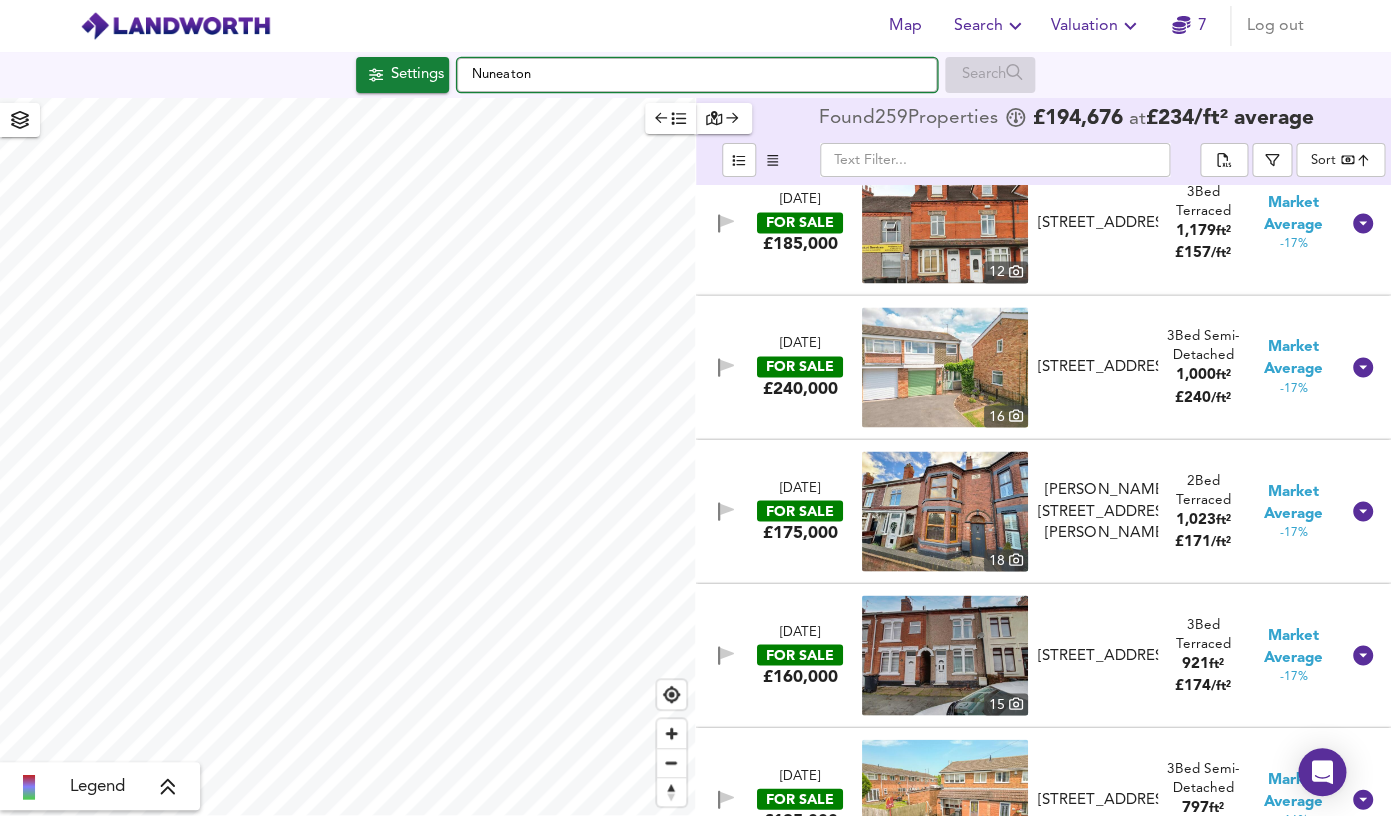 drag, startPoint x: 577, startPoint y: 75, endPoint x: 382, endPoint y: 77, distance: 195.01025 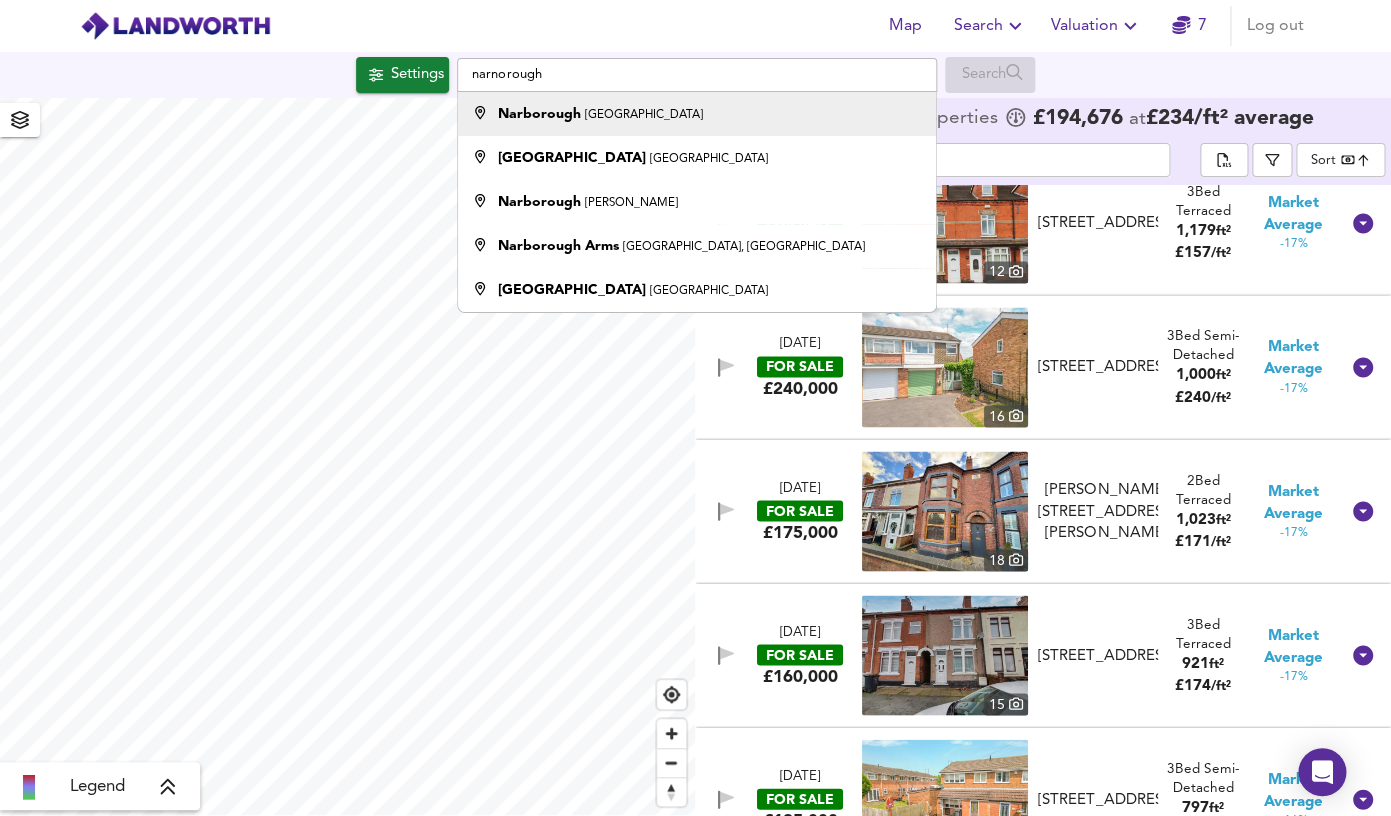 click on "Narborough" at bounding box center (539, 114) 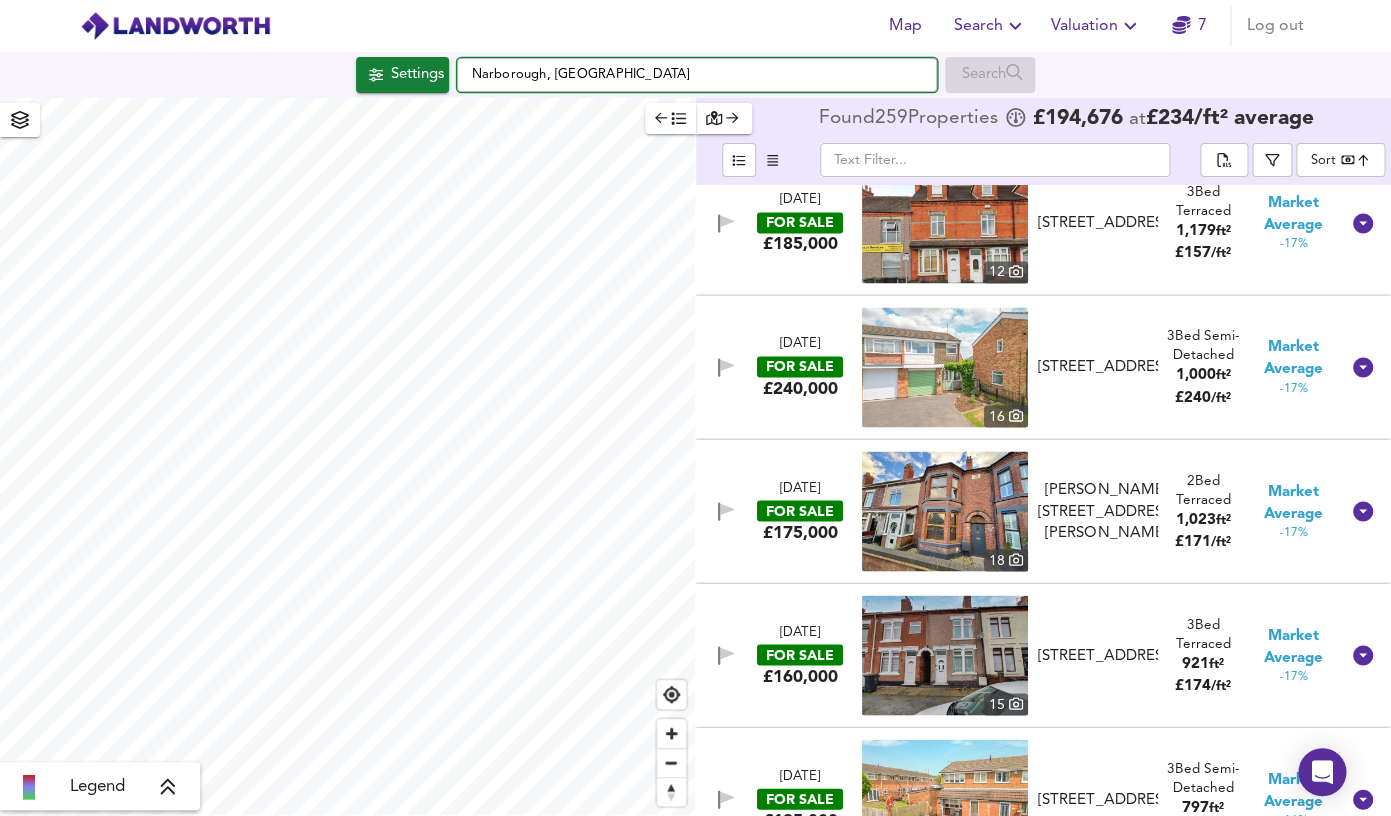 click on "Narborough, [GEOGRAPHIC_DATA]" at bounding box center [697, 75] 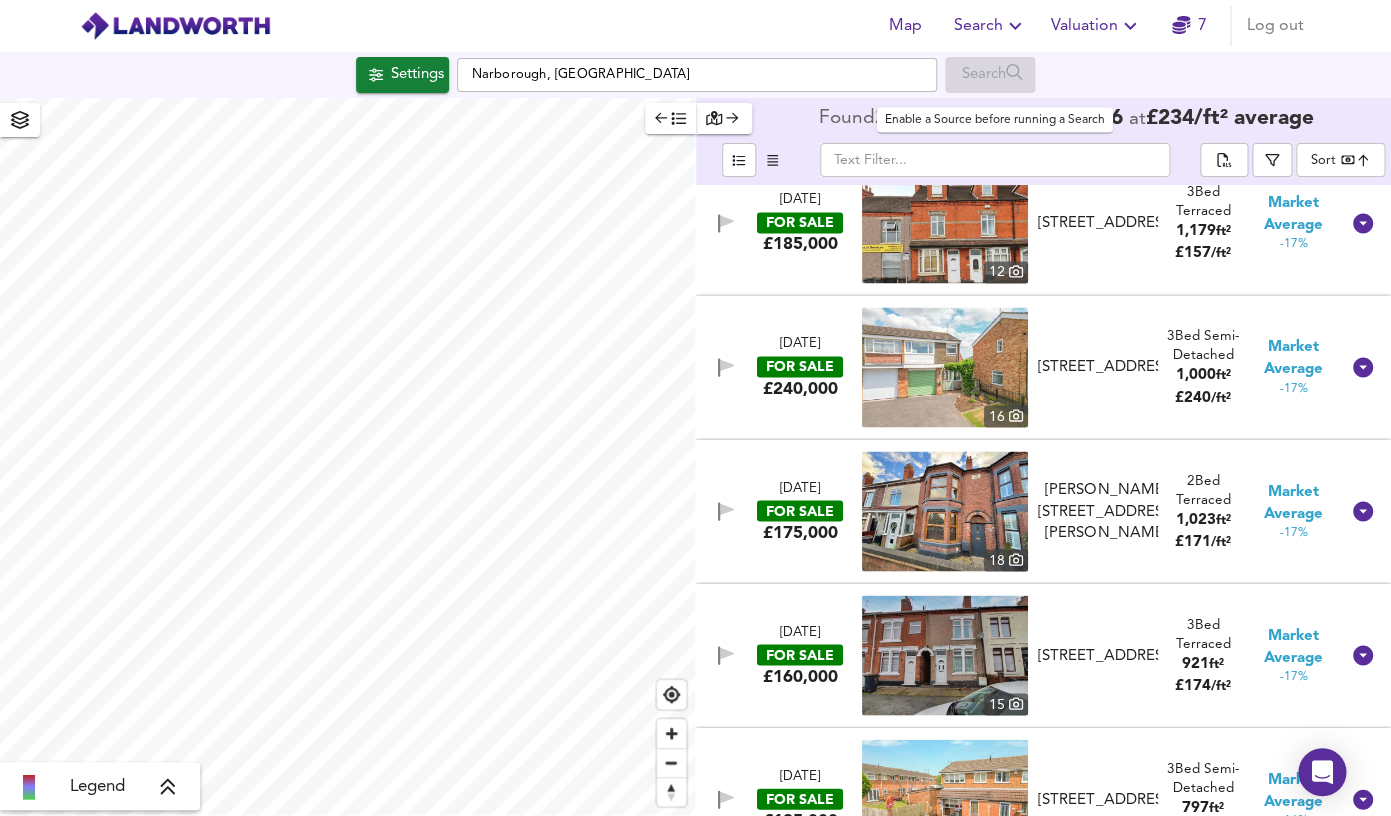 click on "Search" at bounding box center [990, 75] 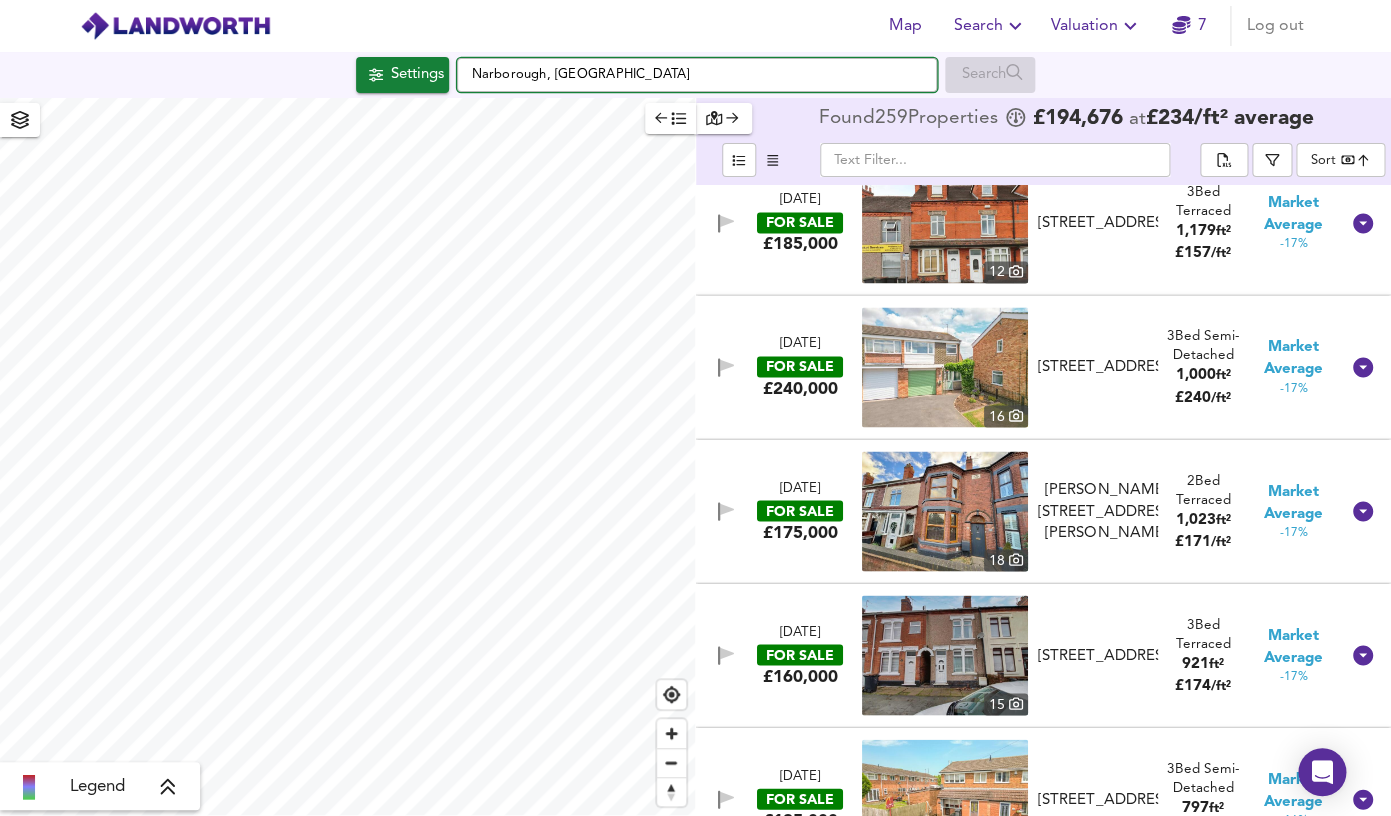click on "Narborough, [GEOGRAPHIC_DATA]" at bounding box center [697, 75] 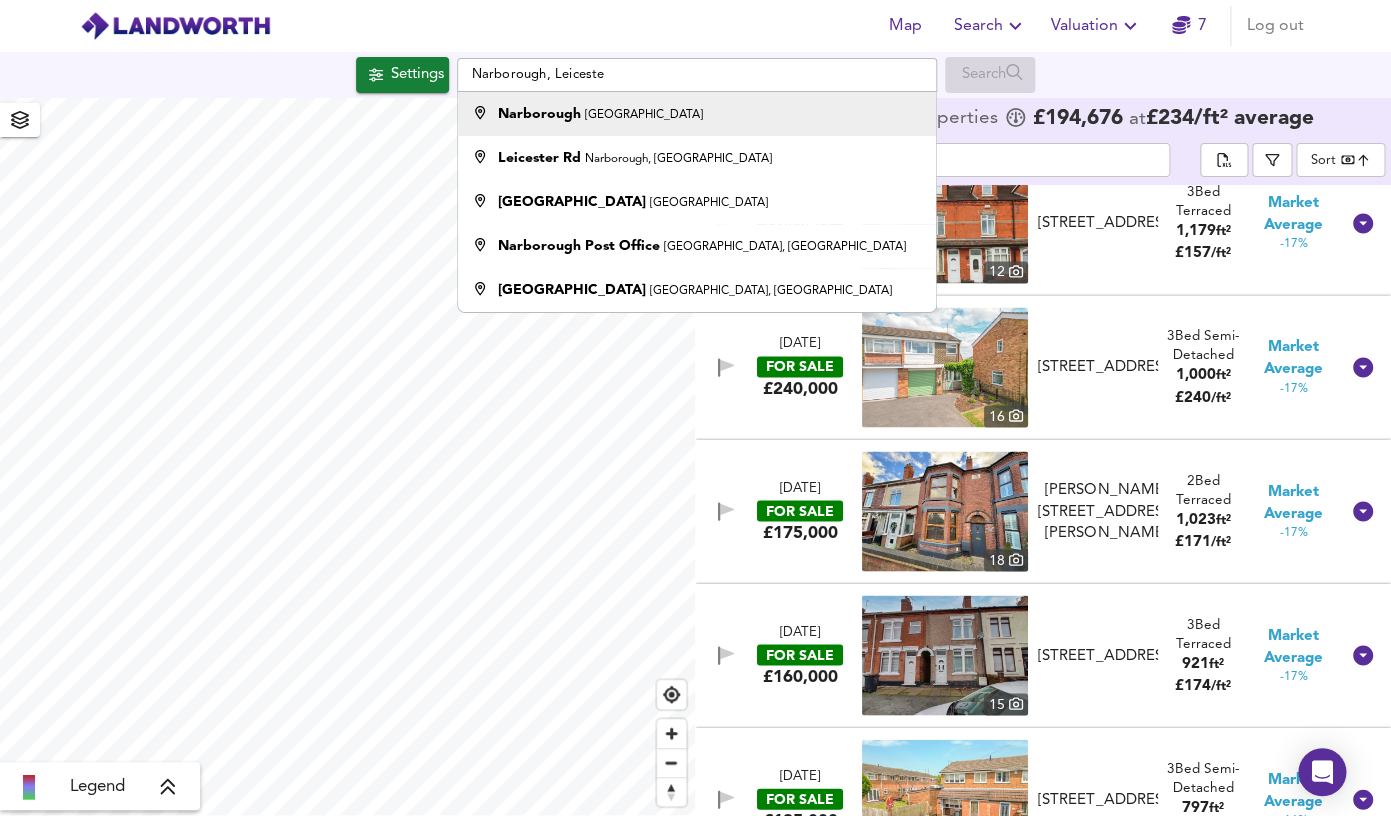 click on "[GEOGRAPHIC_DATA]" at bounding box center (644, 115) 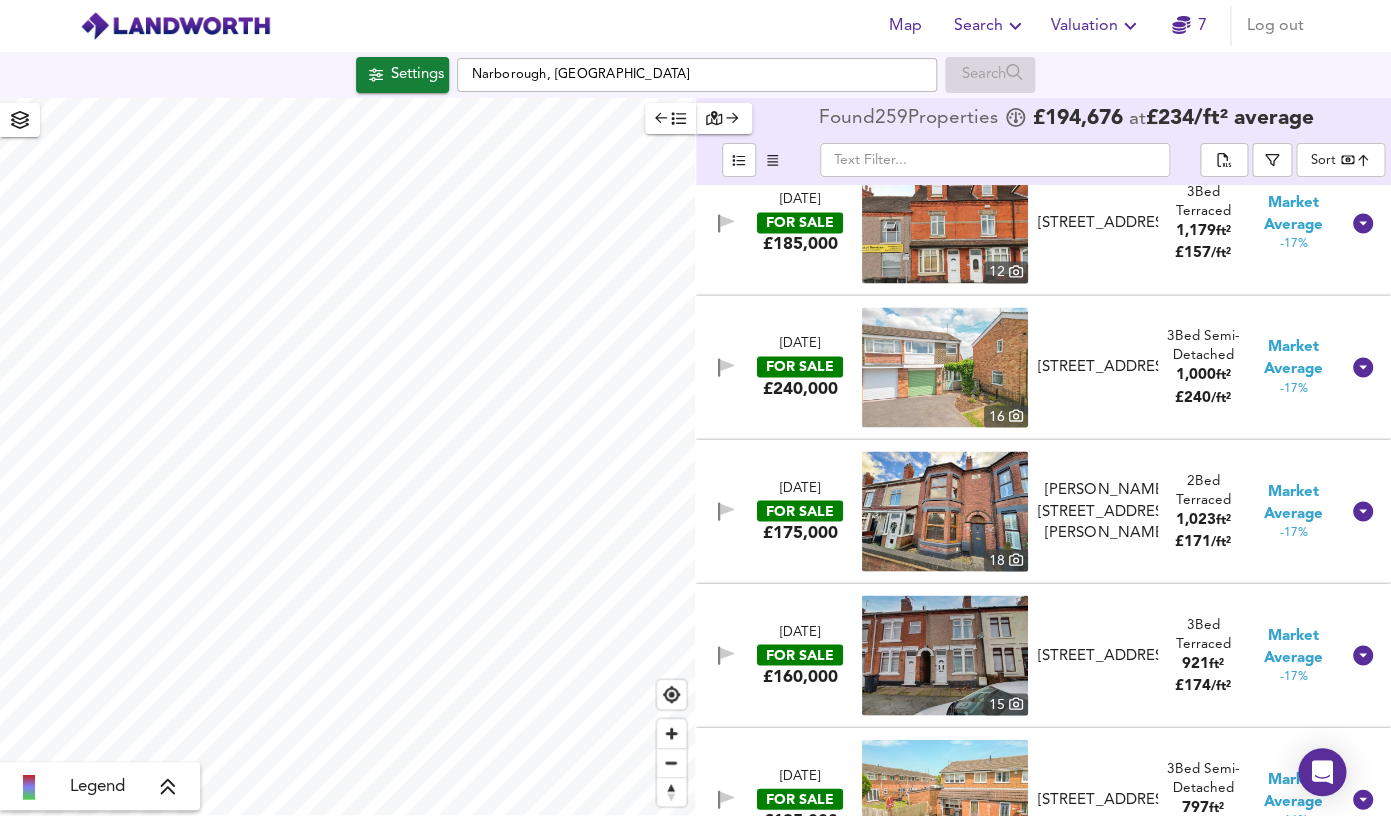 click on "Settings" at bounding box center [417, 75] 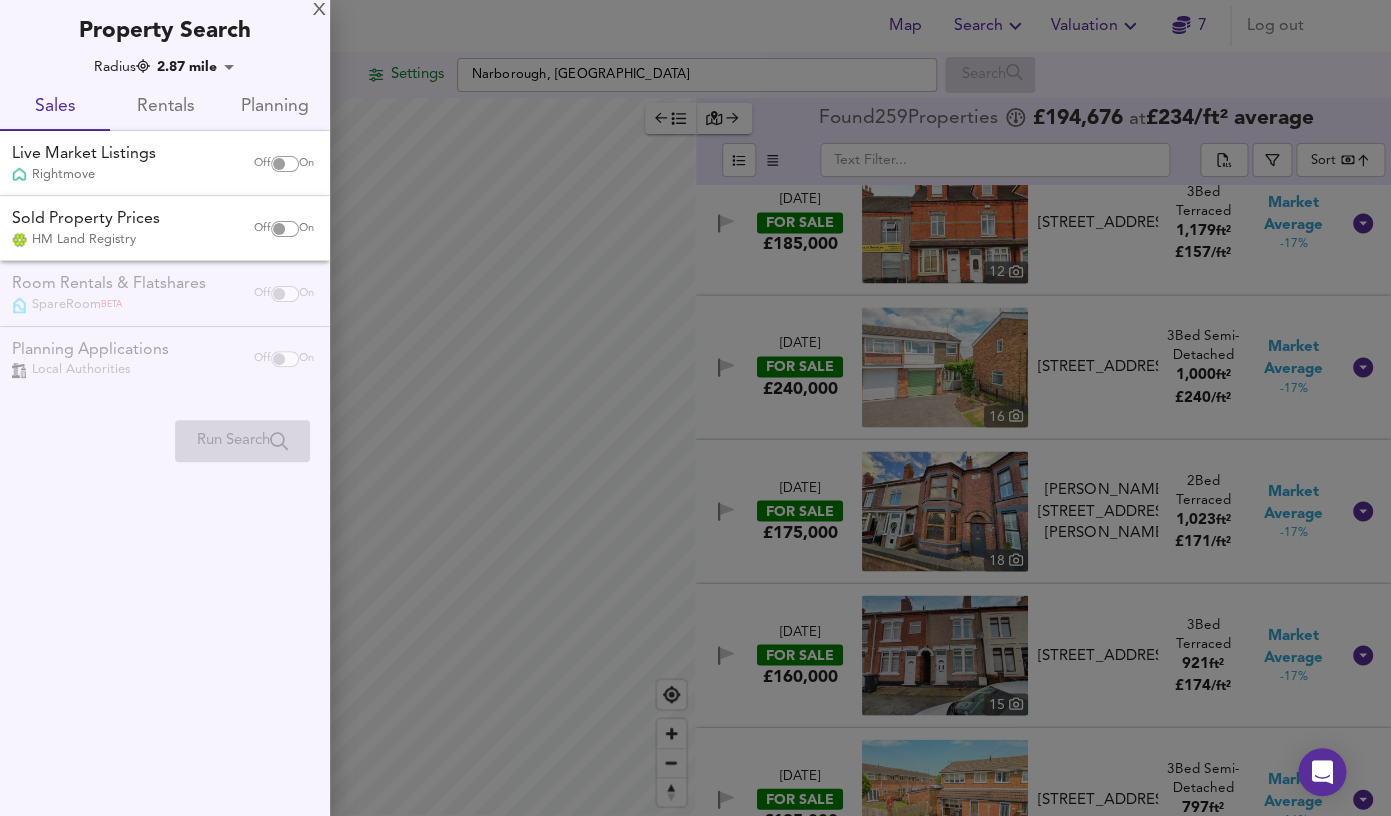 click at bounding box center (279, 164) 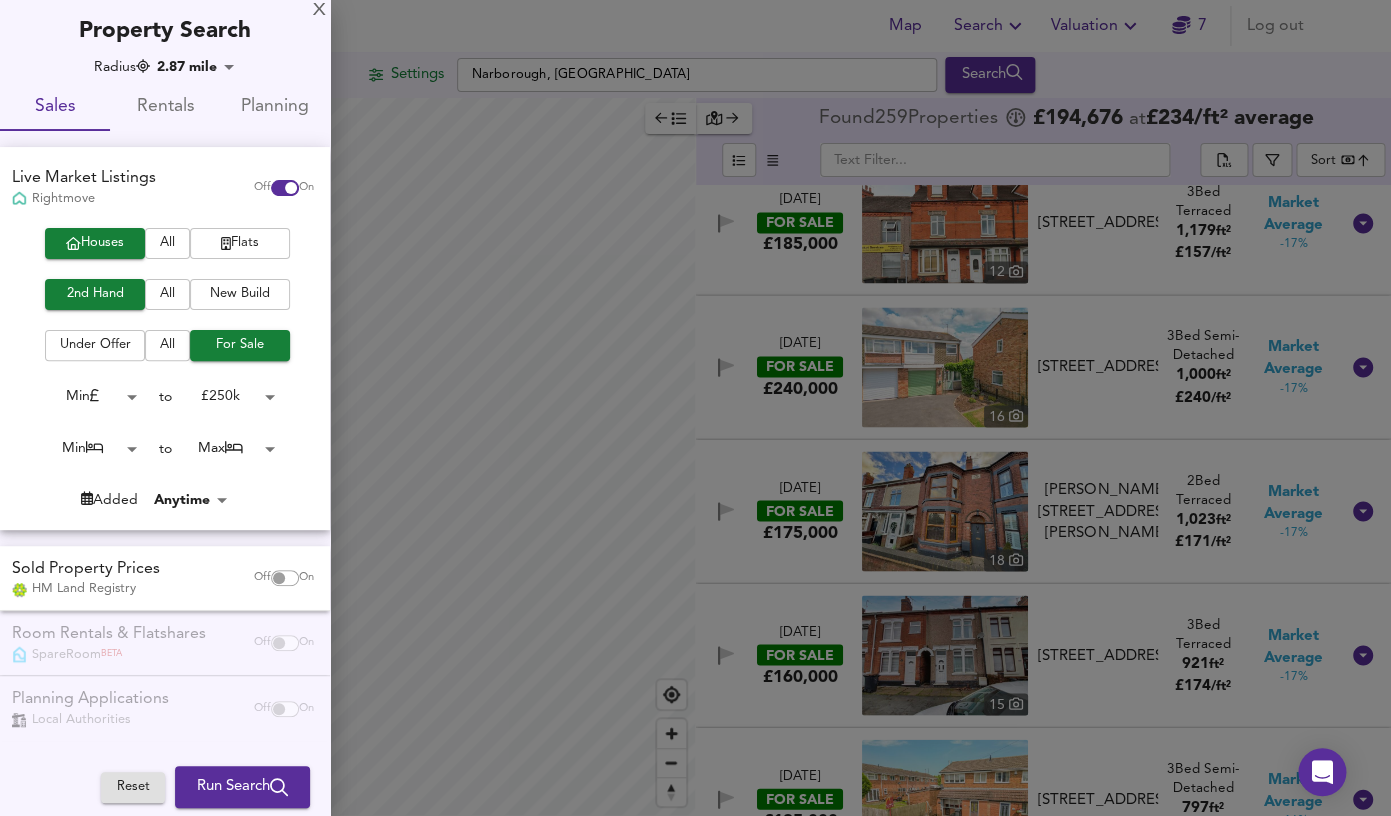 click at bounding box center (695, 408) 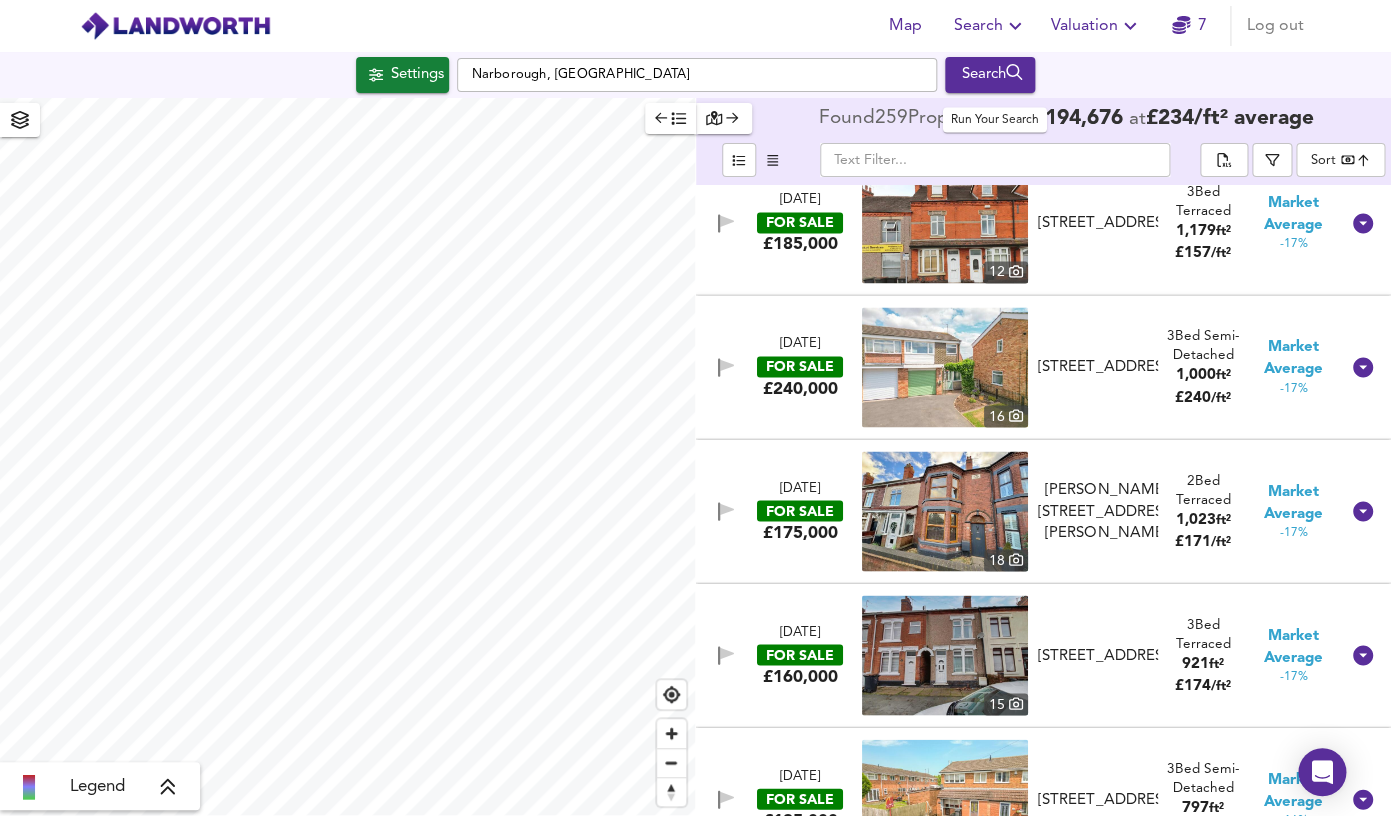 click on "Search" at bounding box center [990, 75] 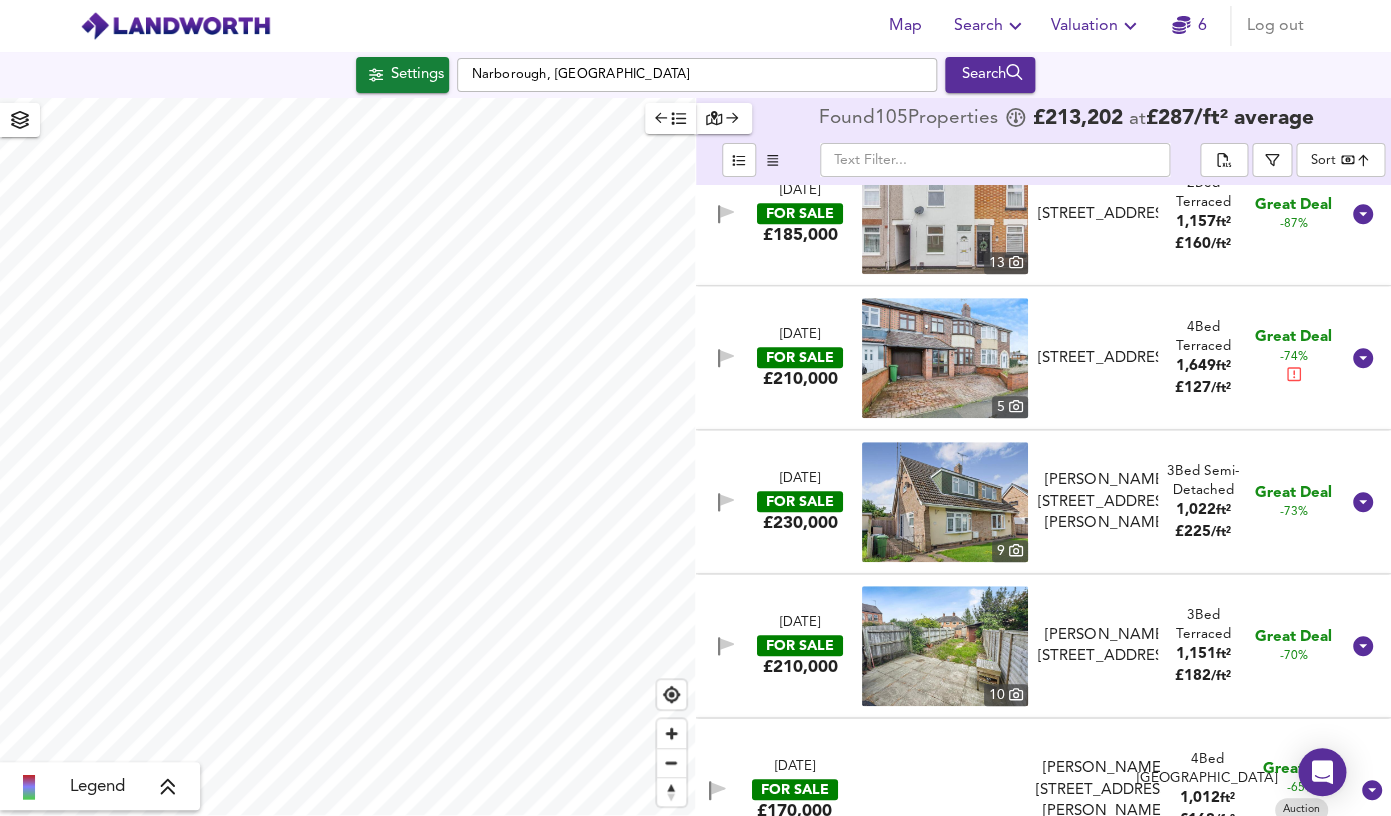 scroll, scrollTop: 338, scrollLeft: 0, axis: vertical 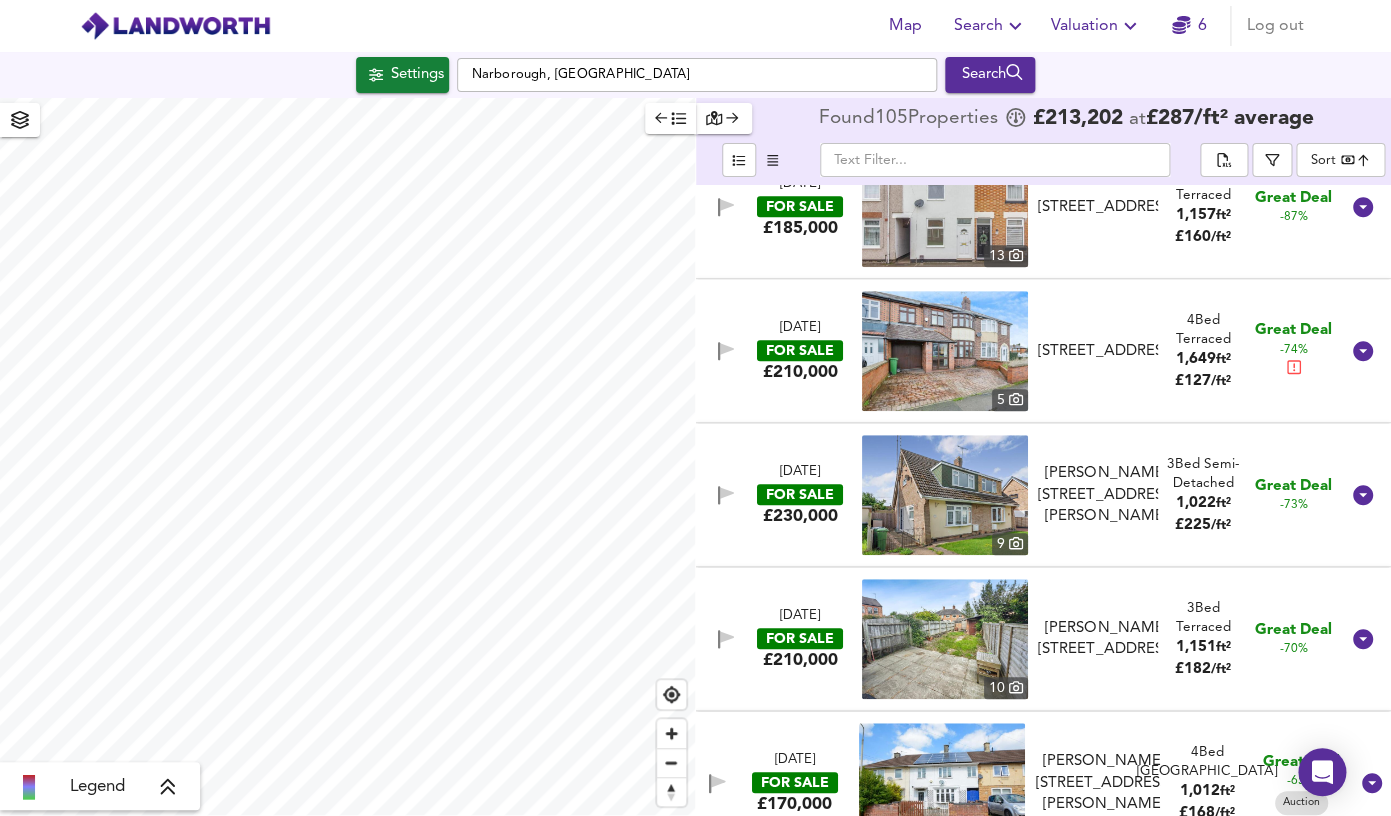 click at bounding box center (945, 495) 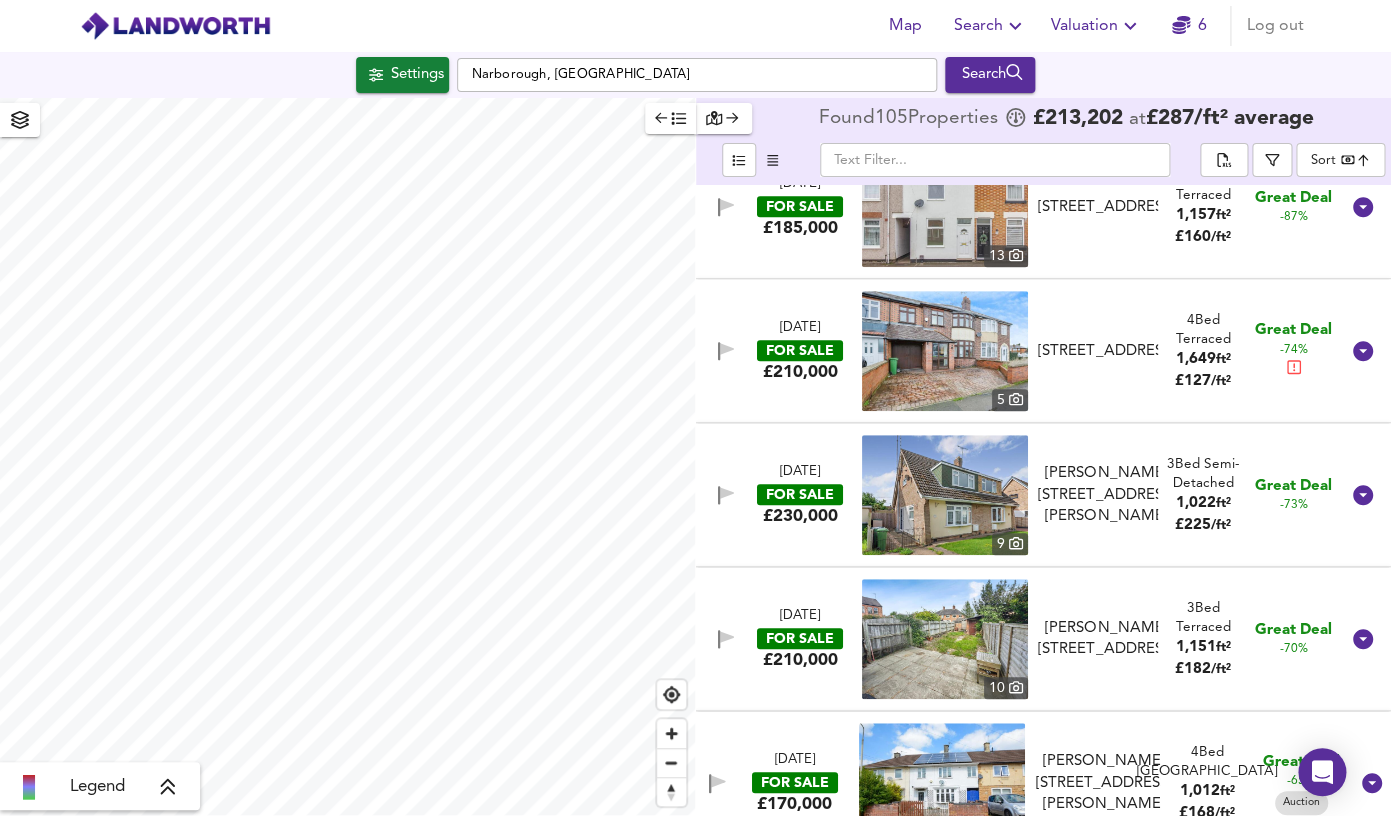 scroll, scrollTop: 405, scrollLeft: 0, axis: vertical 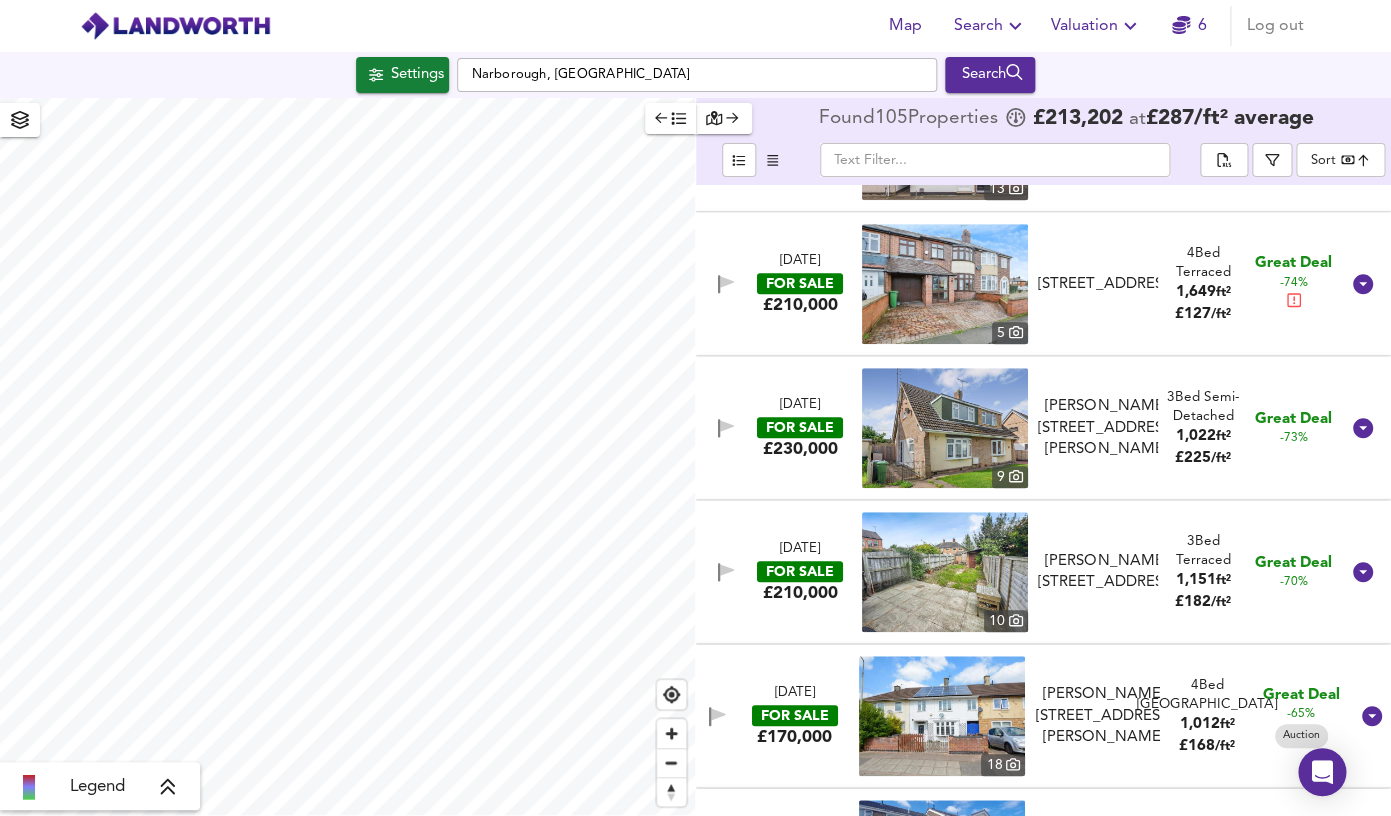 click at bounding box center (945, 572) 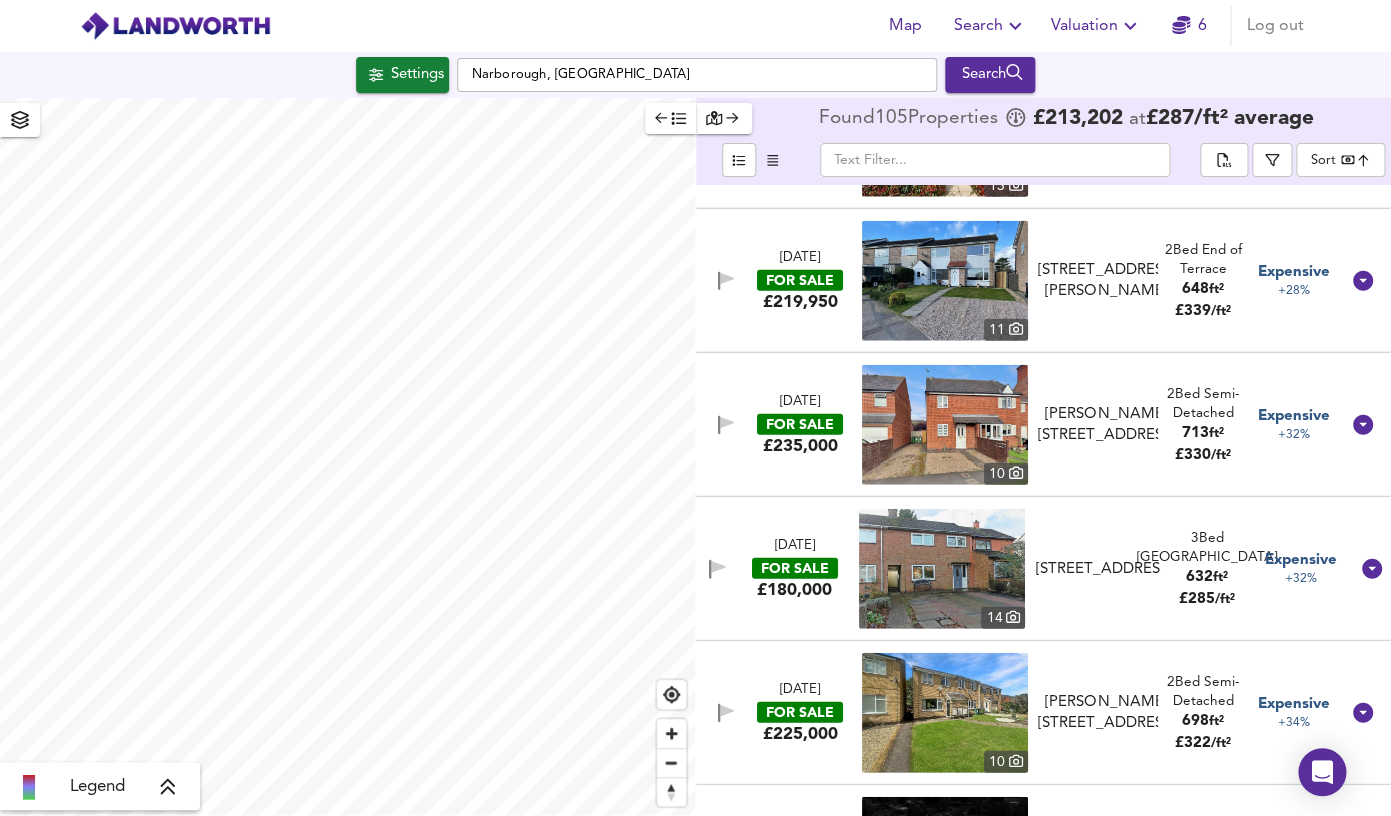 scroll, scrollTop: 4583, scrollLeft: 0, axis: vertical 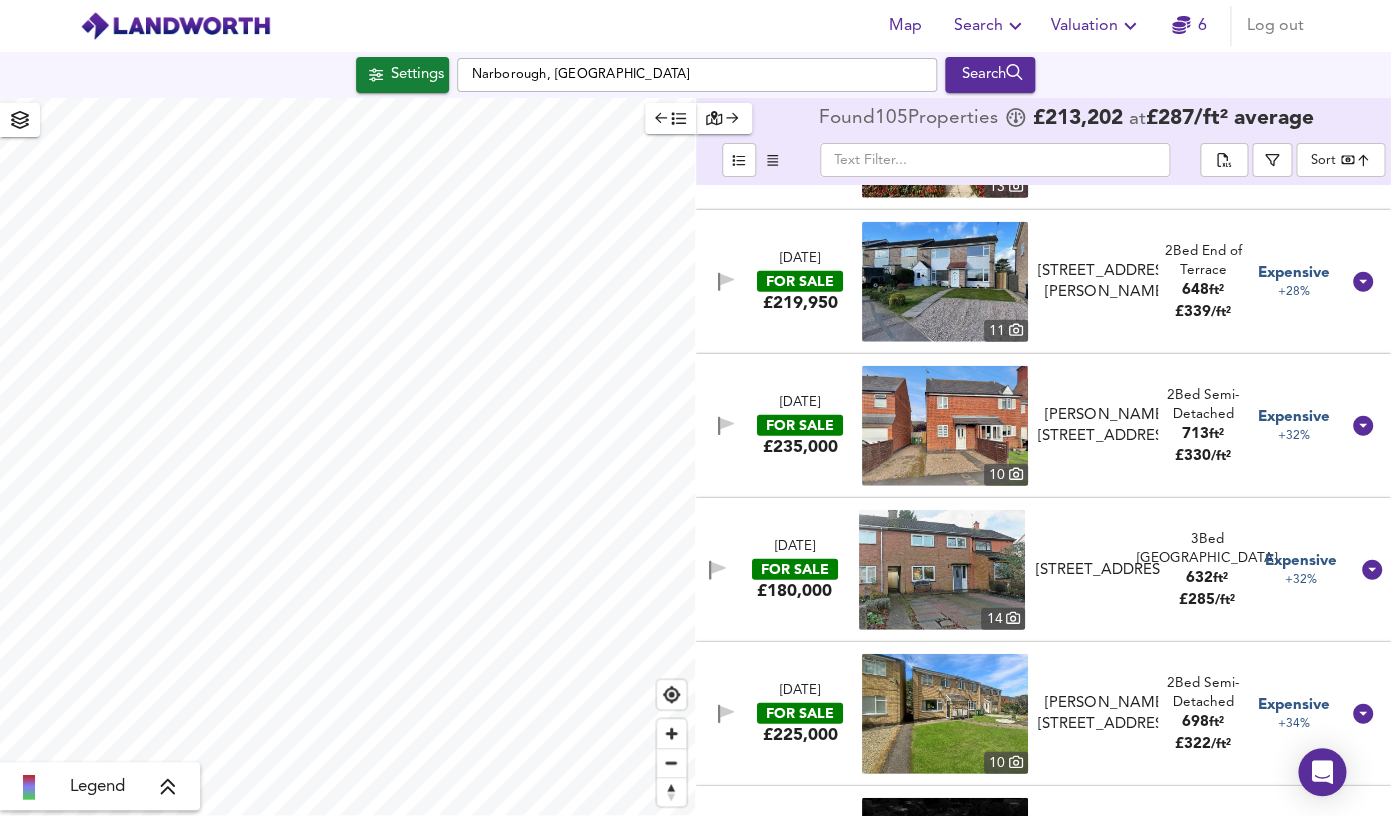 click on "Map Search Valuation    6 Log out        Settings     [GEOGRAPHIC_DATA], [GEOGRAPHIC_DATA]        Search            Legend       Found  105  Propert ies     £ 213,202   at  £ 287 / ft²   average              ​         Sort   bestdeal ​ [DATE] FOR SALE £91,000     [STREET_ADDRESS][PERSON_NAME][PERSON_NAME] 2  Bed   Semi-Detached 754 ft² £ 121 / ft²   Great Deal -100% Shared Ownership [DATE] FOR SALE £110,000     [STREET_ADDRESS] 2  Bed   Semi-Detached 1,066 ft² £ 103 / ft²   Great Deal -90% Shared Ownership [DATE] FOR SALE £185,000     [STREET_ADDRESS] 2  Bed   Terraced 1,157 ft² £ 160 / ft²   Great Deal -87% [DATE] FOR SALE £210,000     [STREET_ADDRESS] 4  Bed   Terraced £" at bounding box center (695, 408) 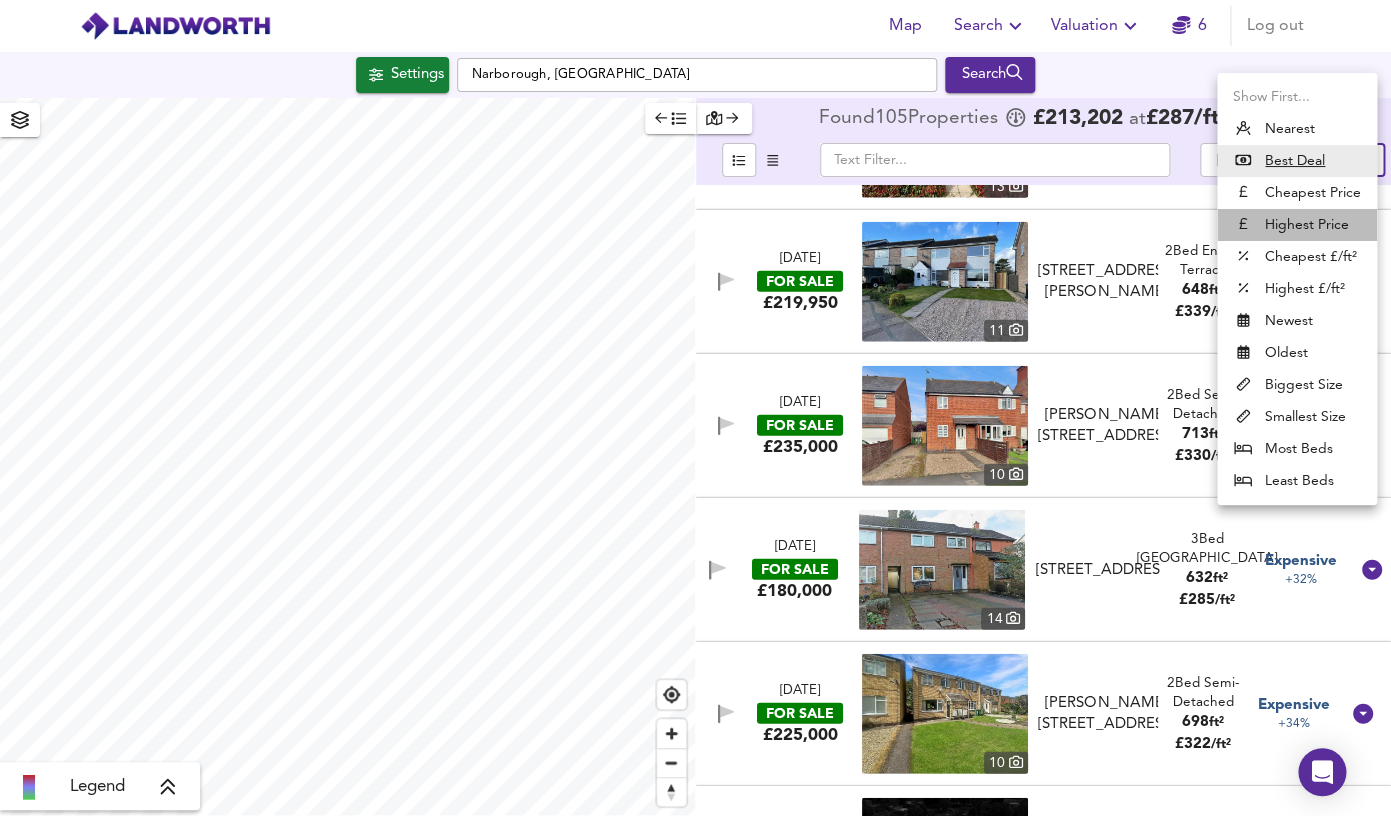 click on "Highest Price" at bounding box center [1297, 225] 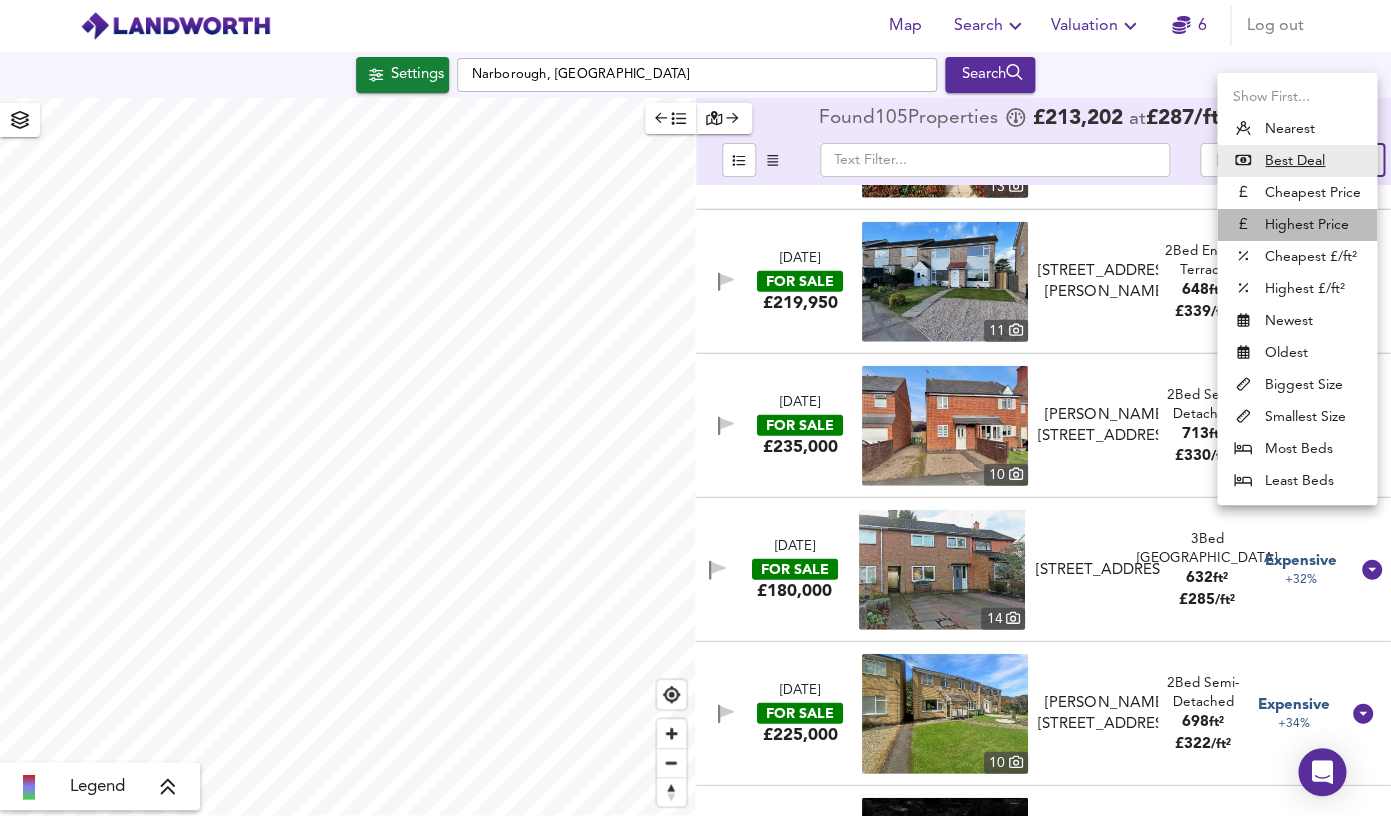 type on "expensive" 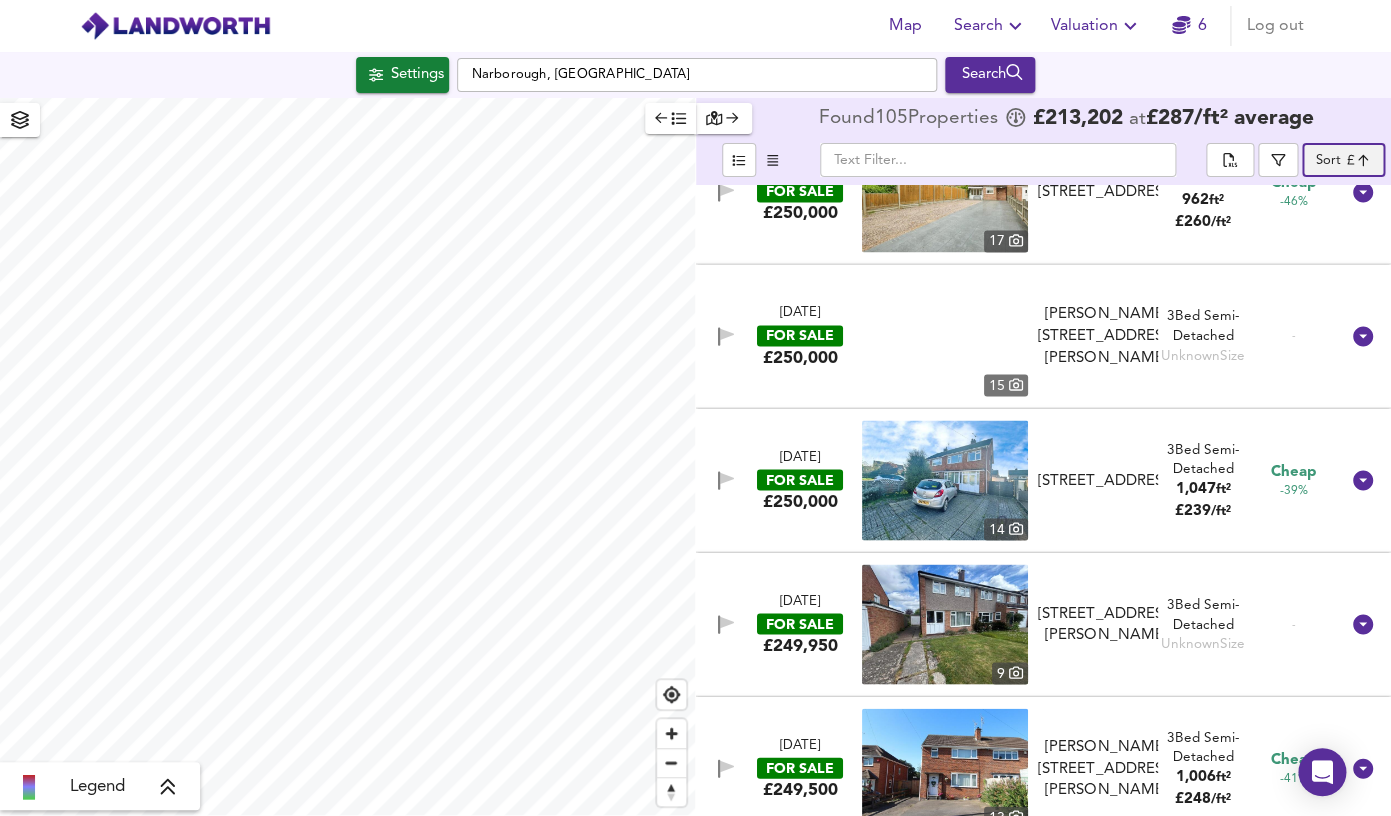 scroll, scrollTop: 0, scrollLeft: 0, axis: both 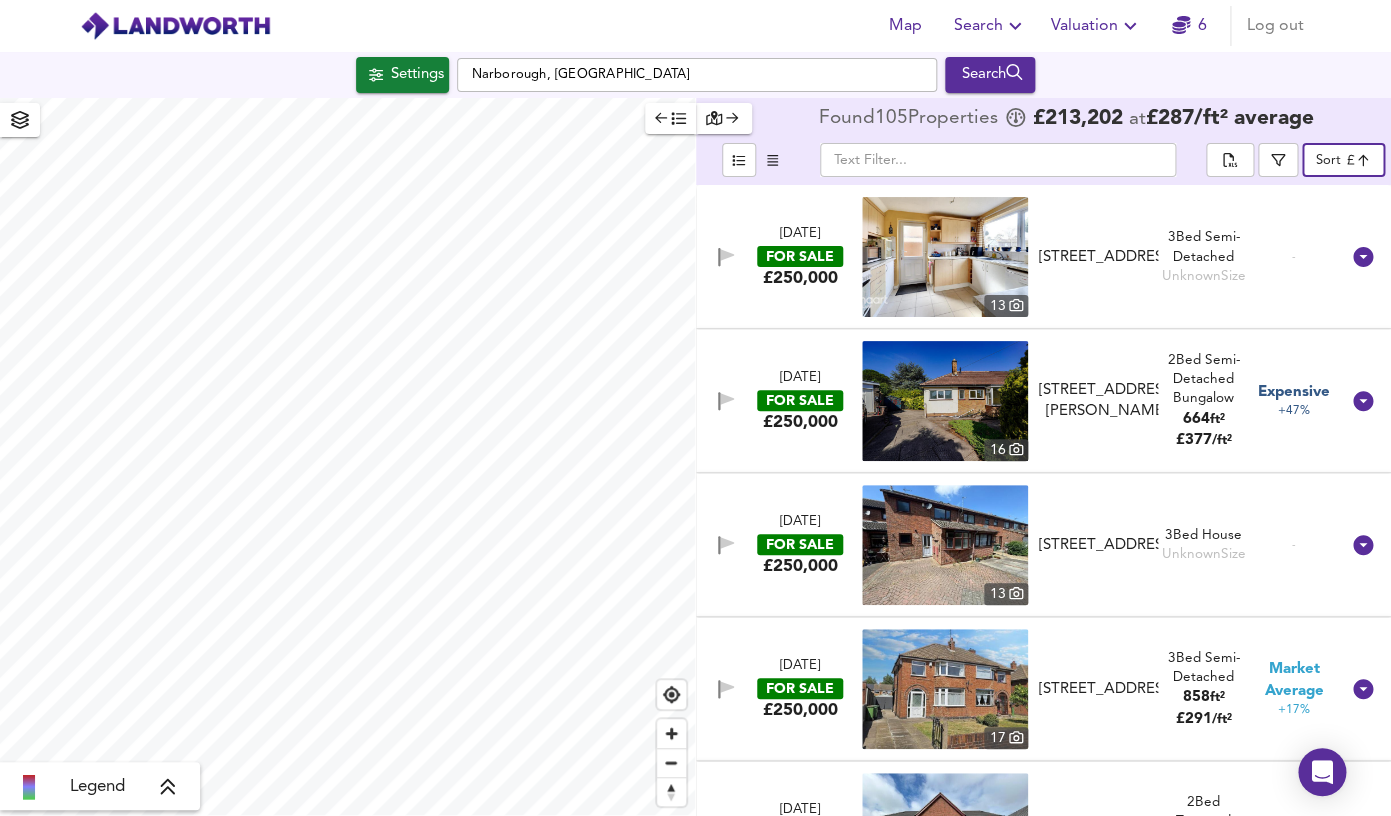 click at bounding box center [945, 401] 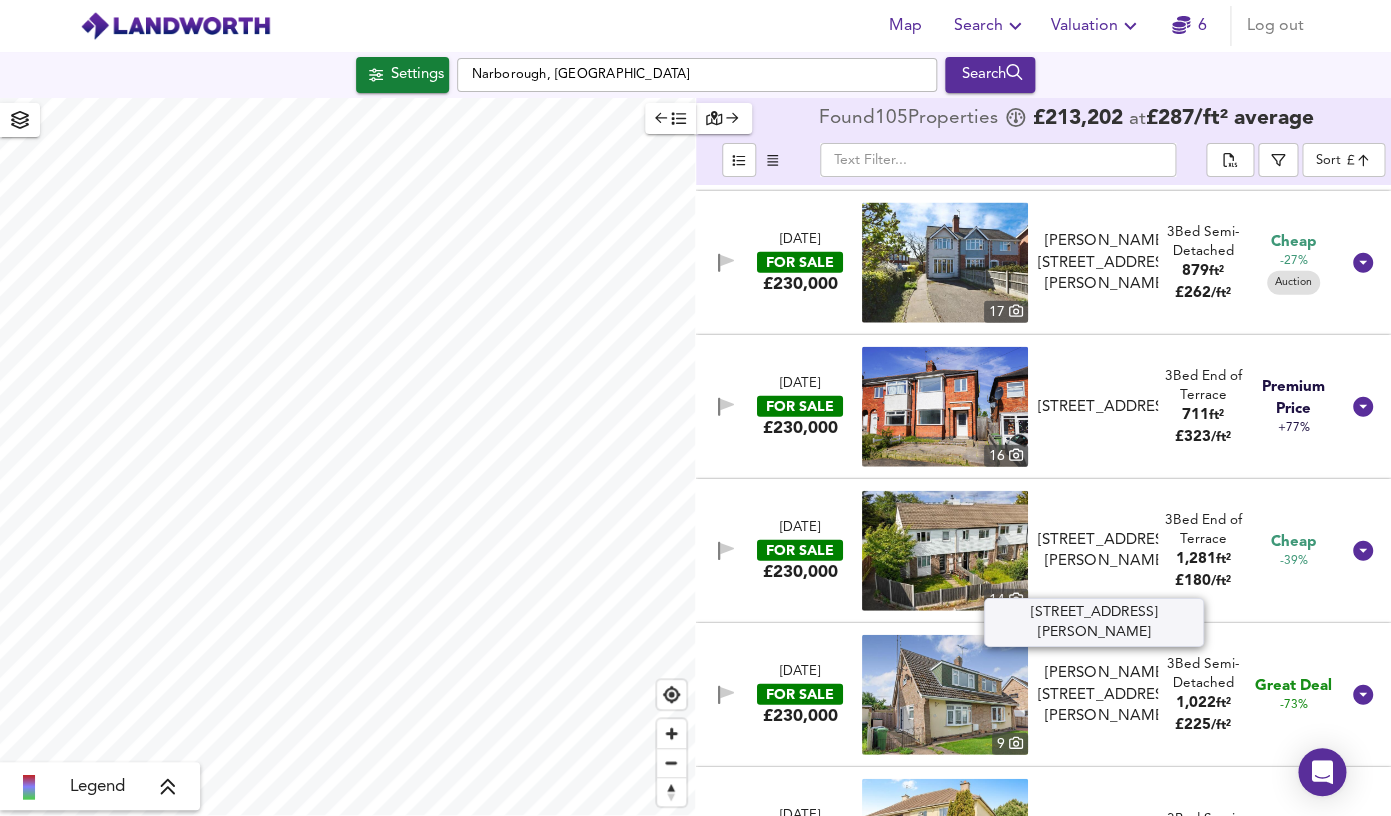 scroll, scrollTop: 4598, scrollLeft: 0, axis: vertical 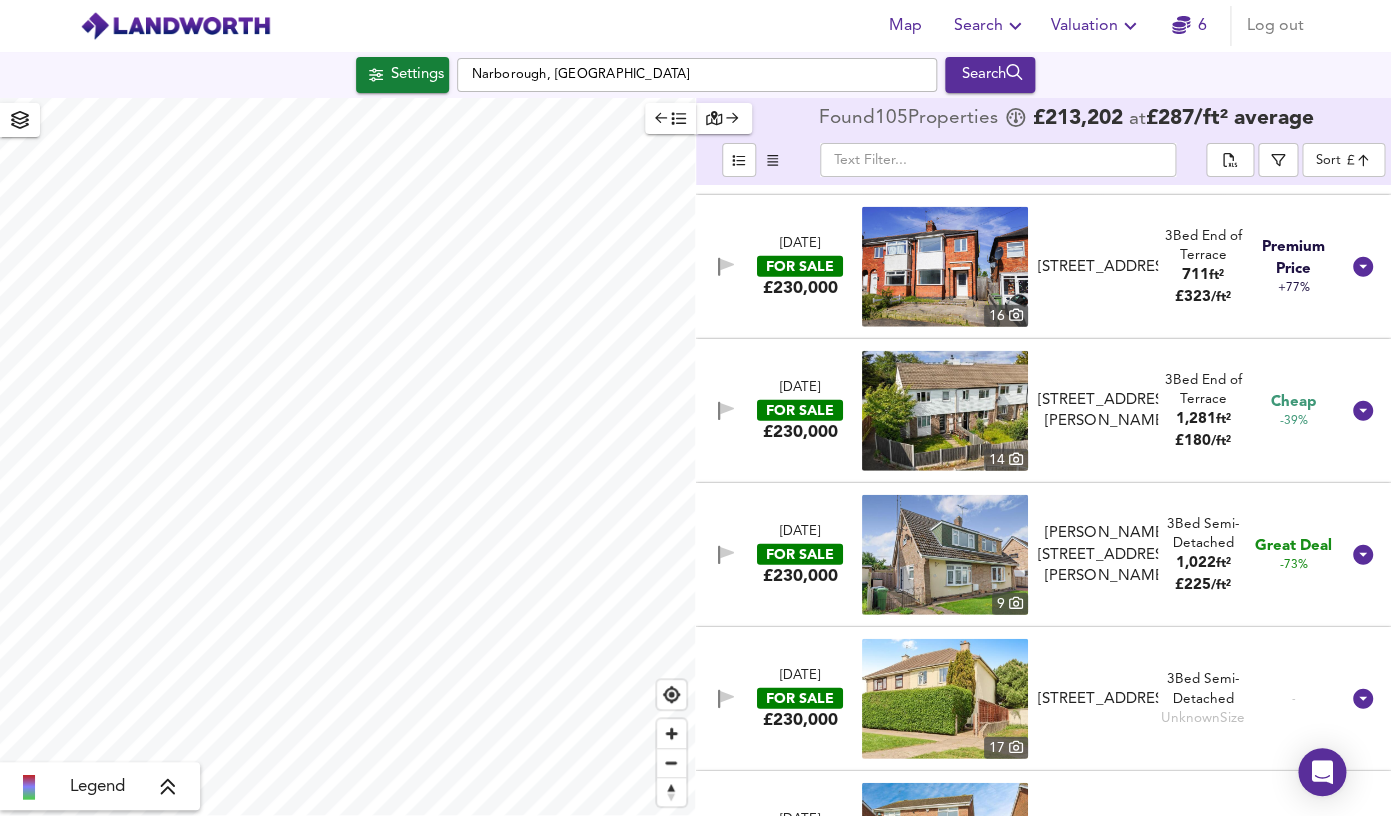 click at bounding box center (945, 411) 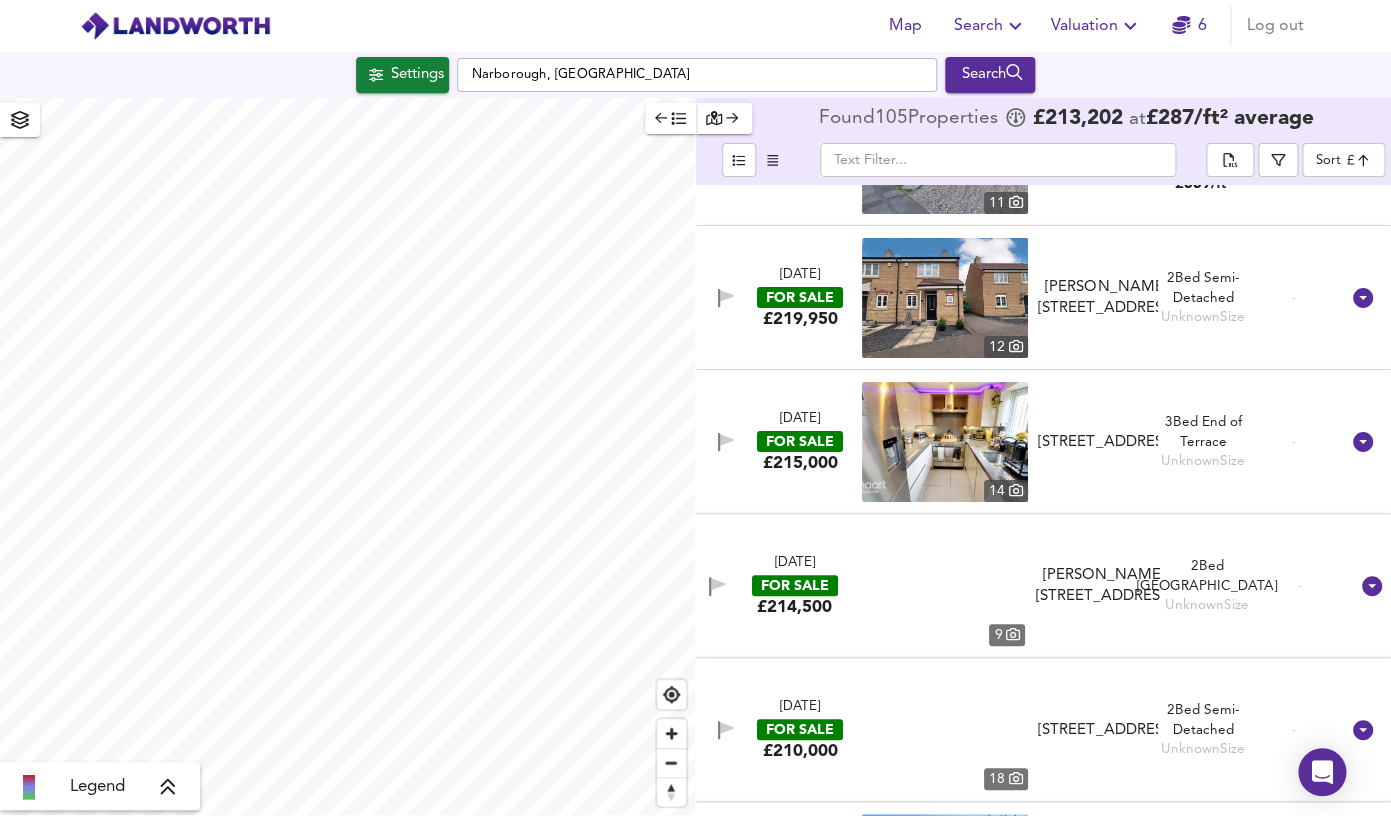 scroll, scrollTop: 8318, scrollLeft: 0, axis: vertical 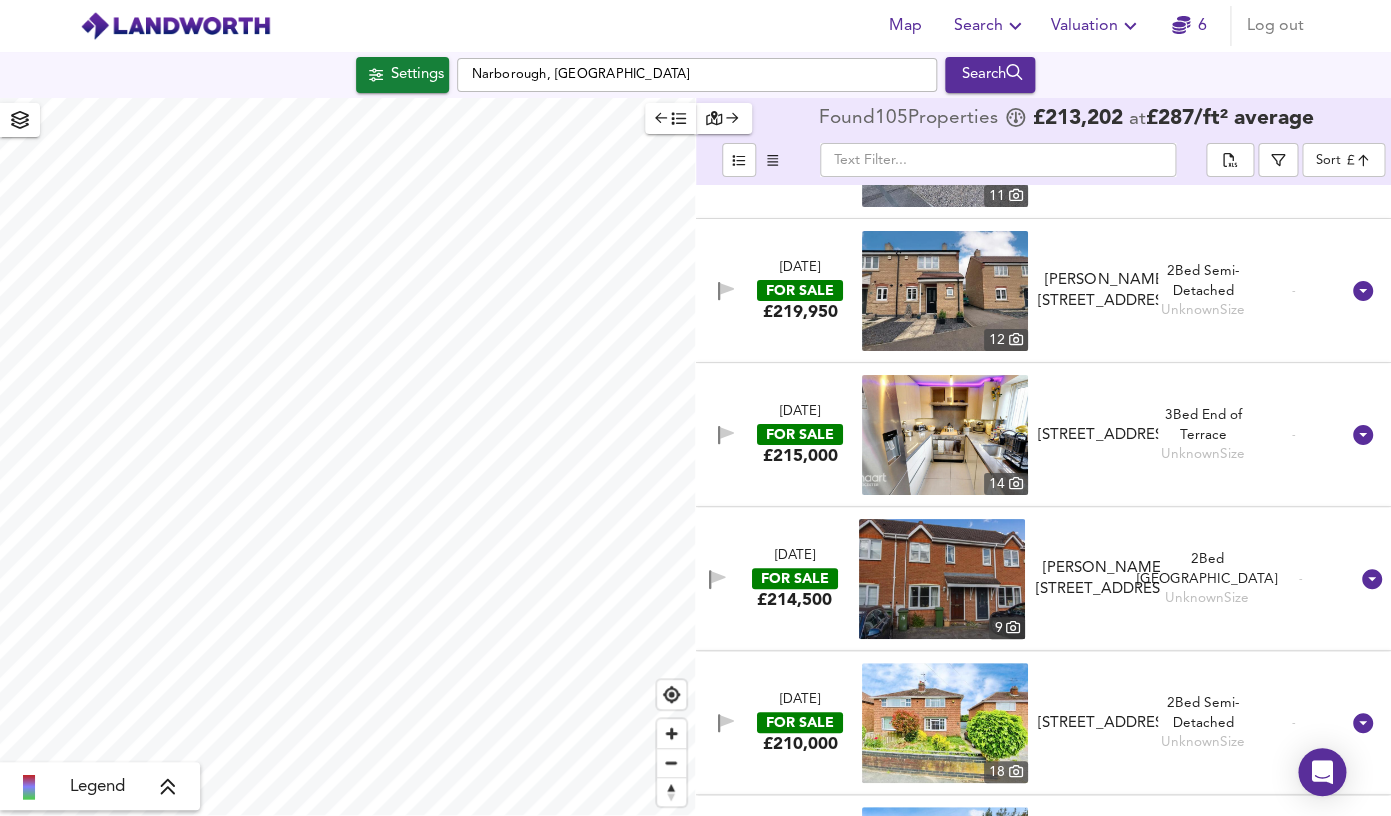 click on "[DATE] FOR SALE £215,000     [STREET_ADDRESS] 3  Bed   End of Terrace Unknown  Size   -" at bounding box center (1044, 435) 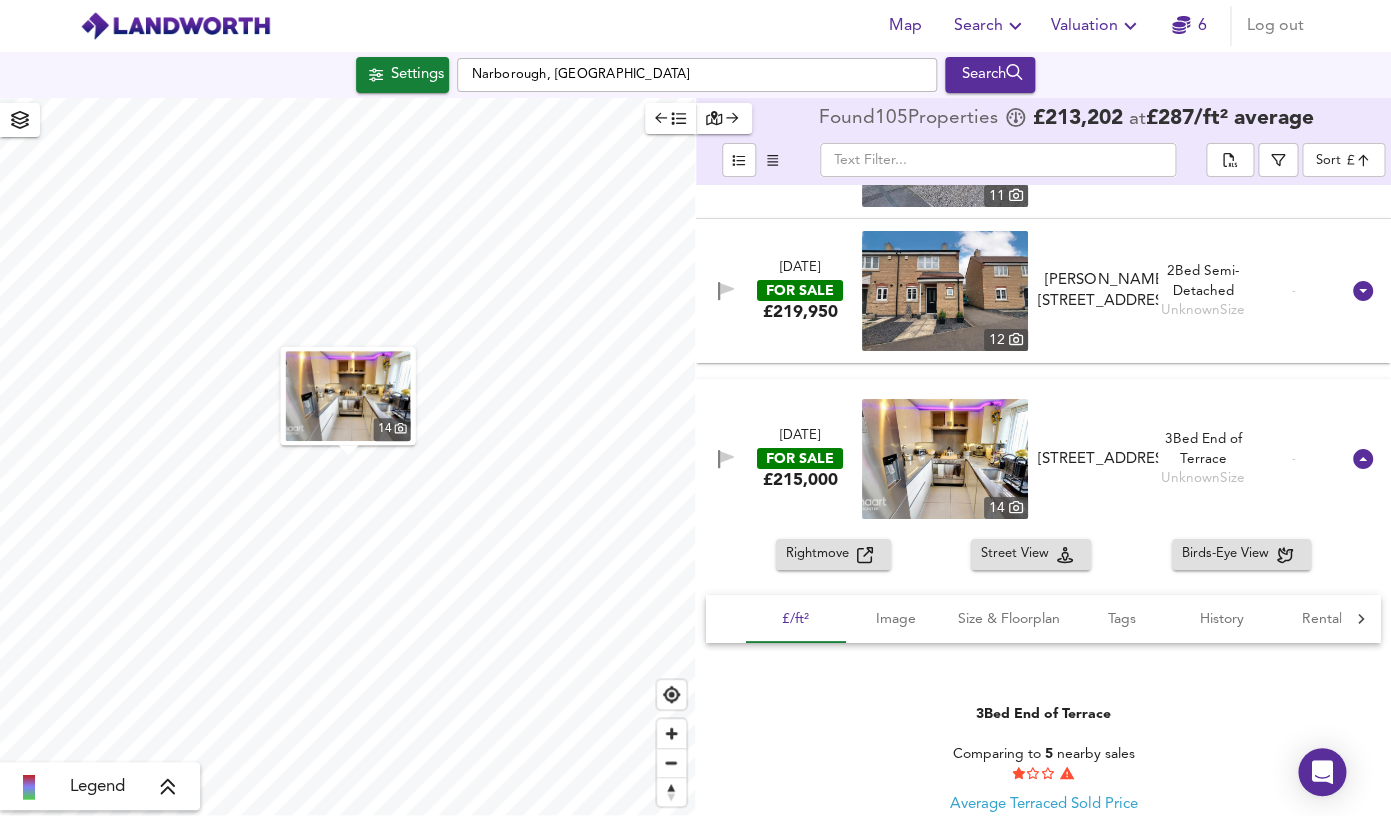 click at bounding box center (945, 459) 